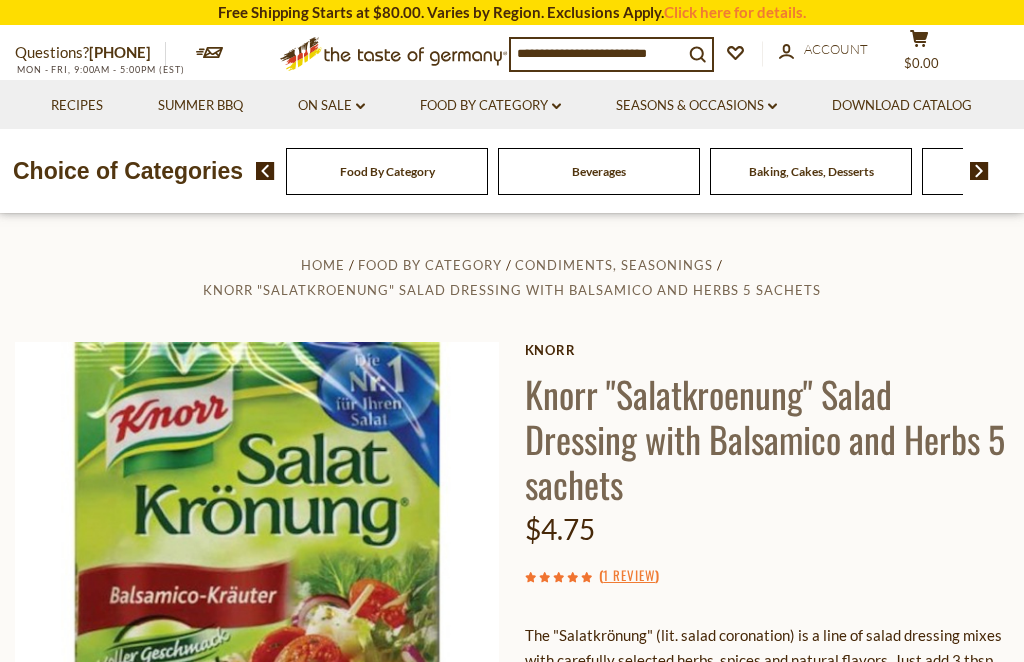scroll, scrollTop: 0, scrollLeft: 0, axis: both 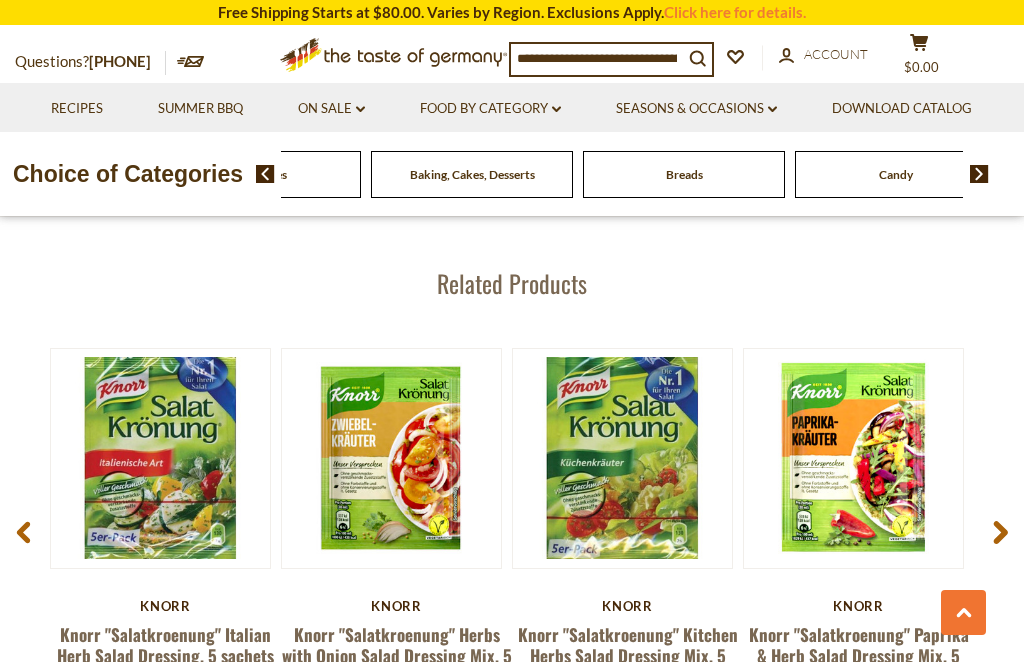click on "Beverages" at bounding box center (48, 174) 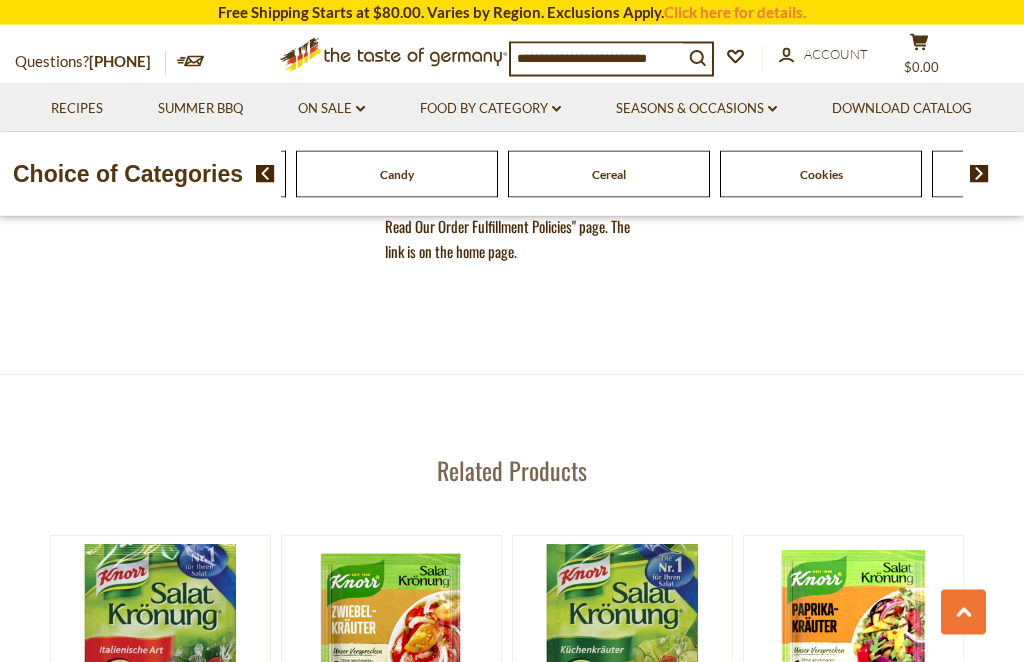 scroll, scrollTop: 2238, scrollLeft: 0, axis: vertical 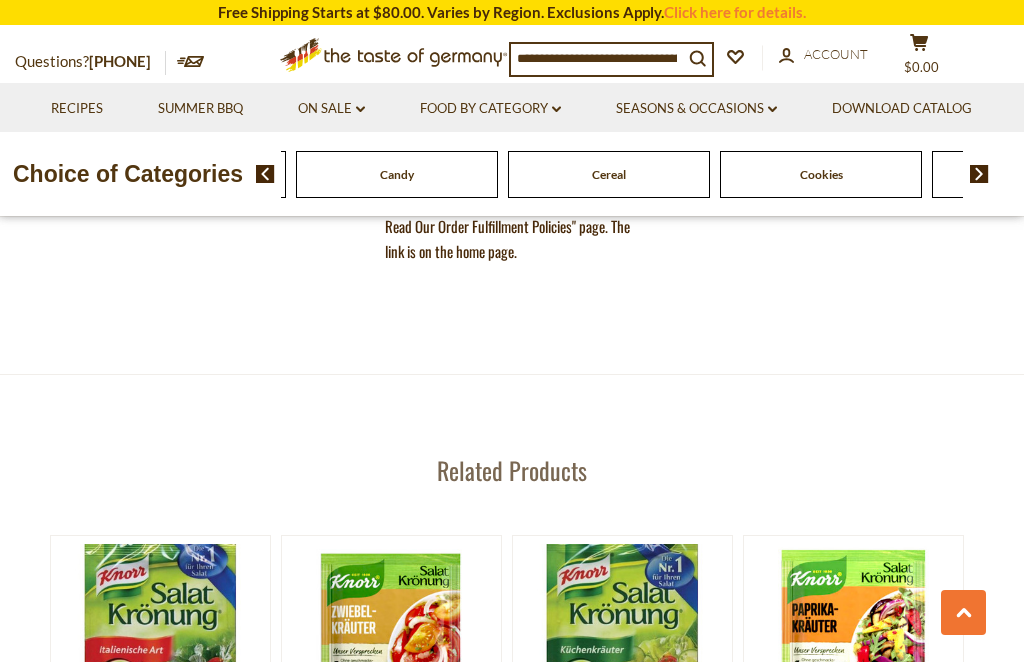 click at bounding box center (979, 174) 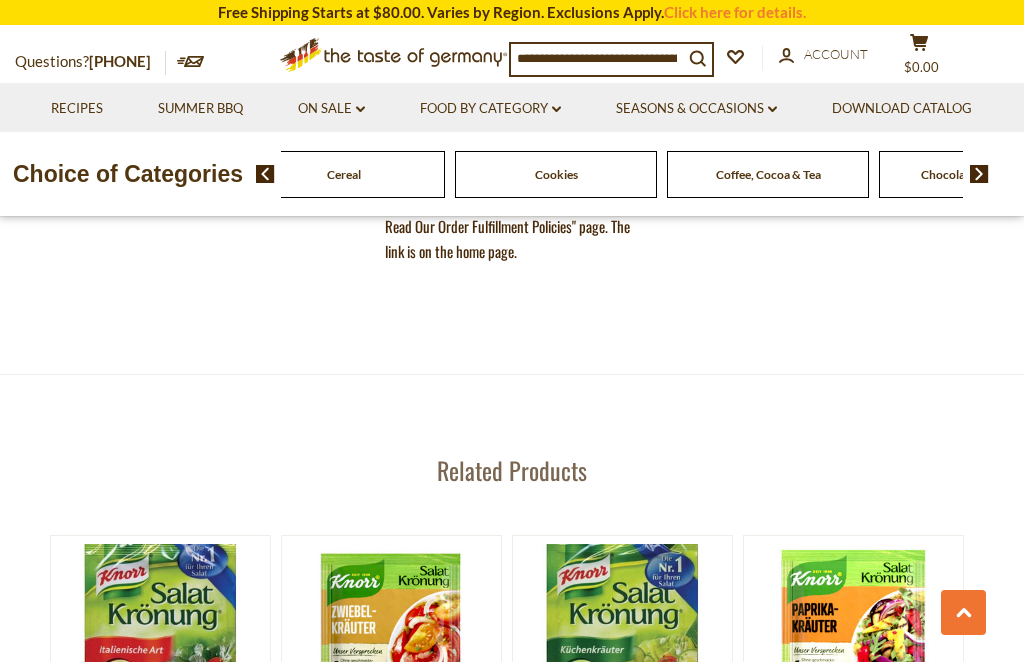 click at bounding box center [979, 174] 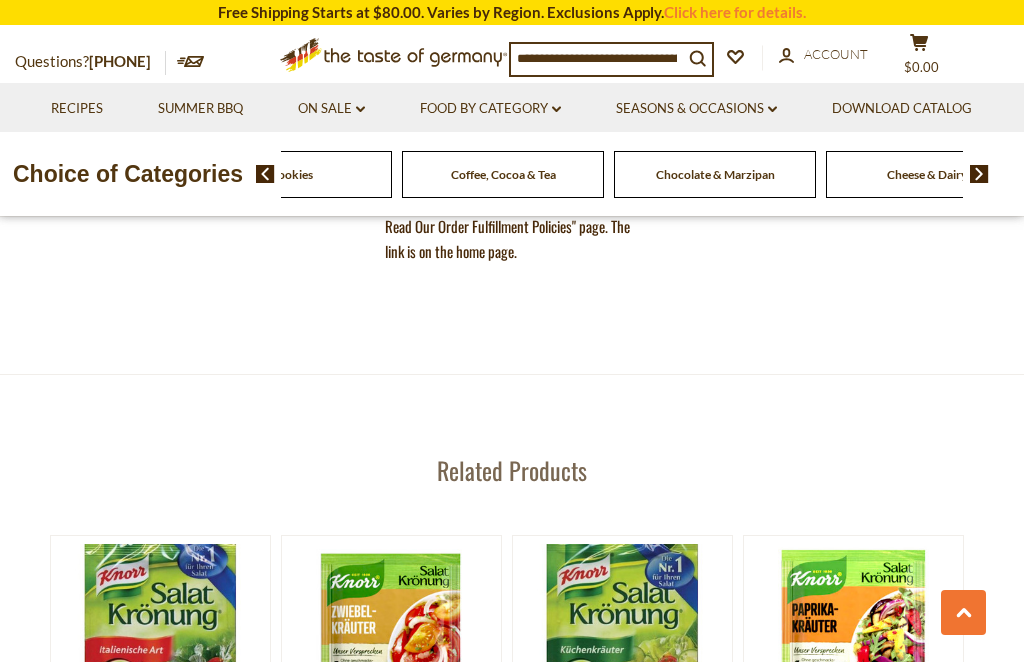 click at bounding box center [979, 174] 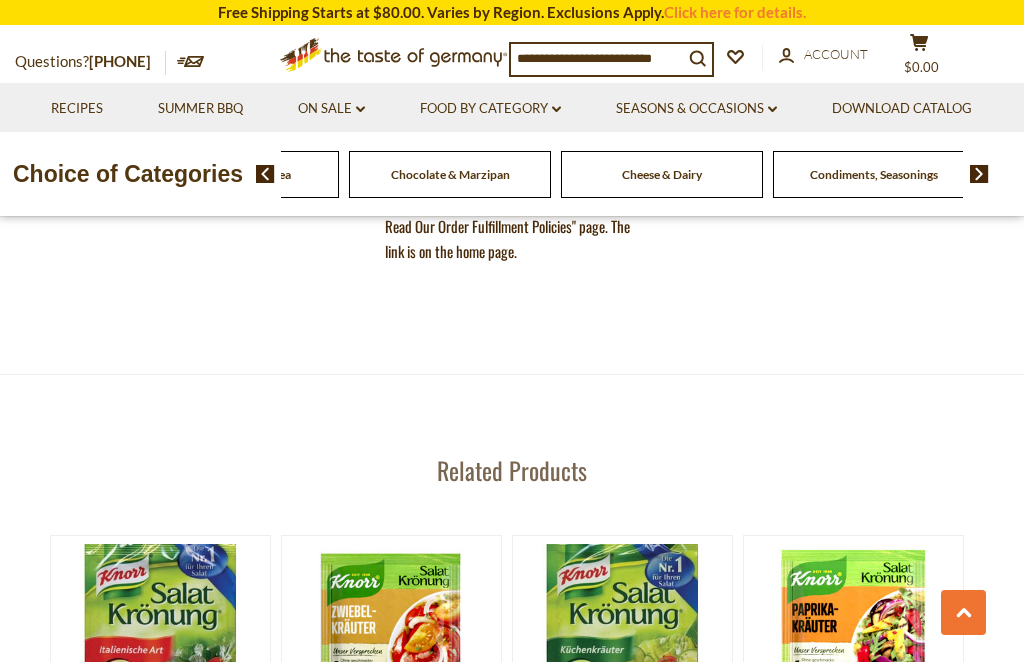 click on "Jams and Honey" at bounding box center [-1246, 174] 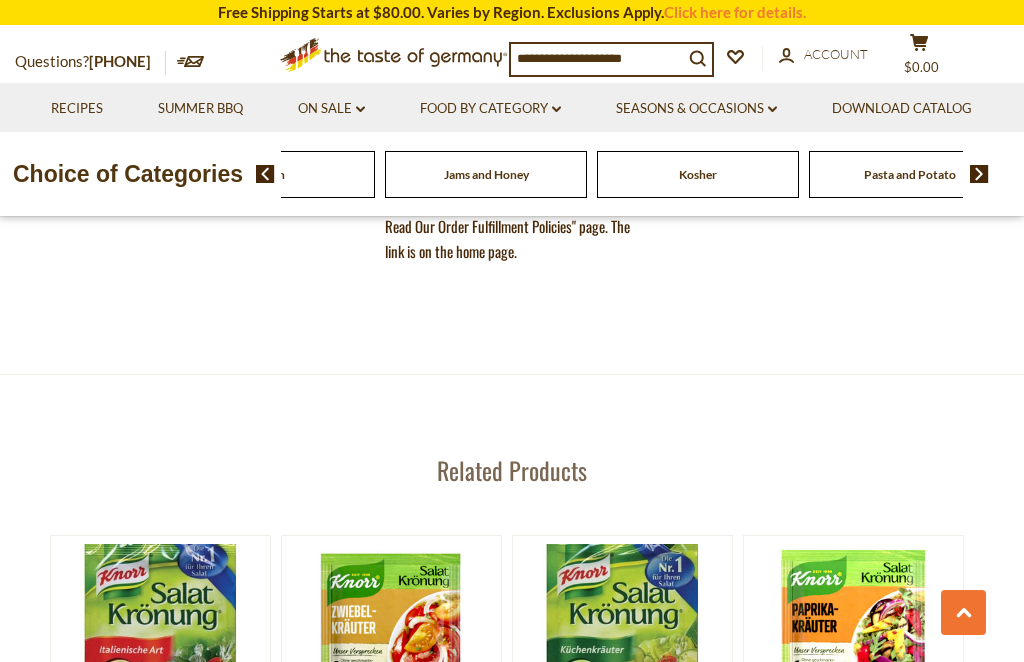 click at bounding box center [258, 174] 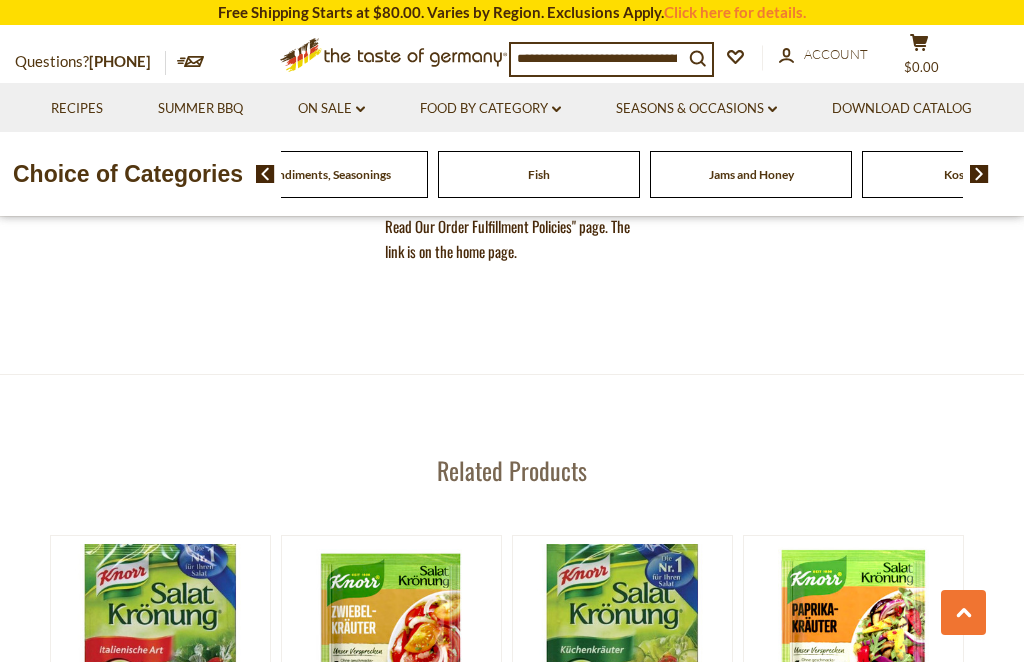 click on "Fish" at bounding box center [-1793, 174] 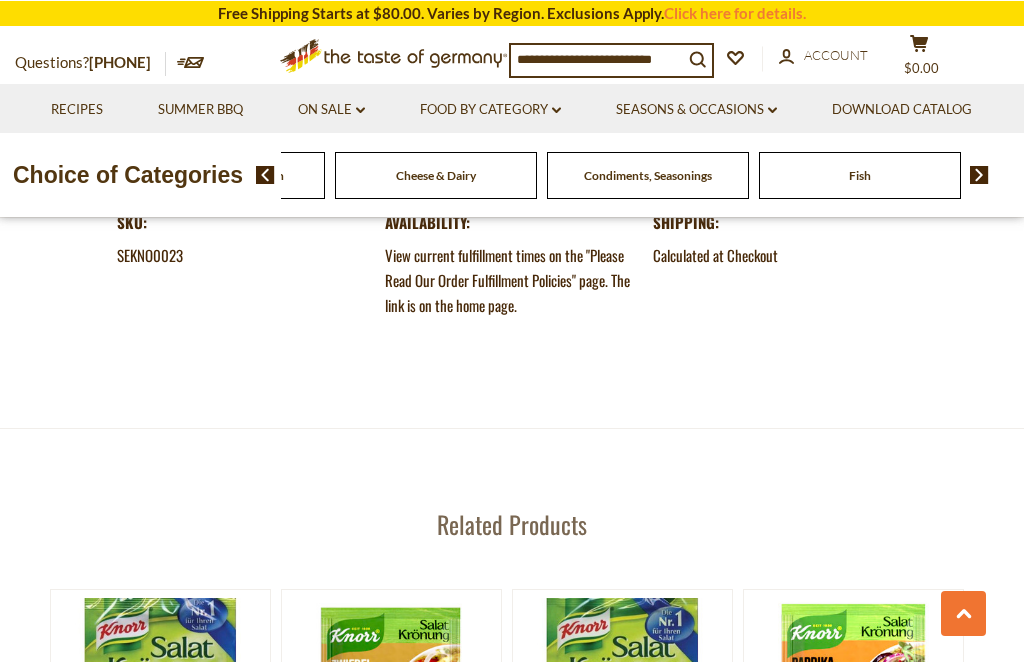 scroll, scrollTop: 2182, scrollLeft: 0, axis: vertical 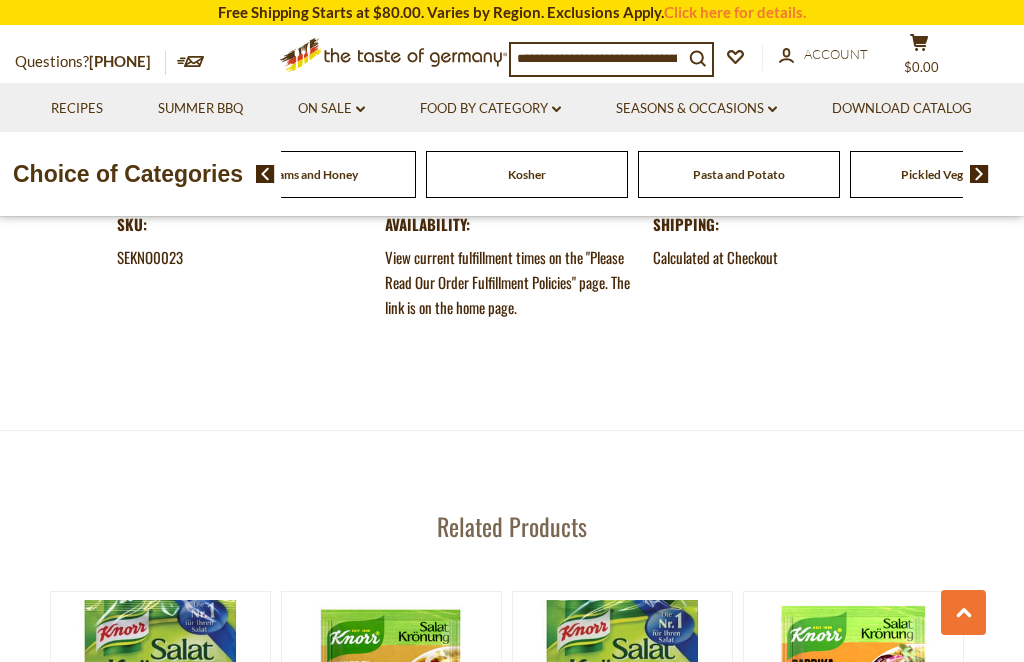 click on "Food By Category
Beverages
Baking, Cakes, Desserts
Breads
Candy
Cereal
Cookies
Coffee, Cocoa & Tea
Chocolate & Marzipan
Cheese & Dairy
Fish" at bounding box center [-321, 174] 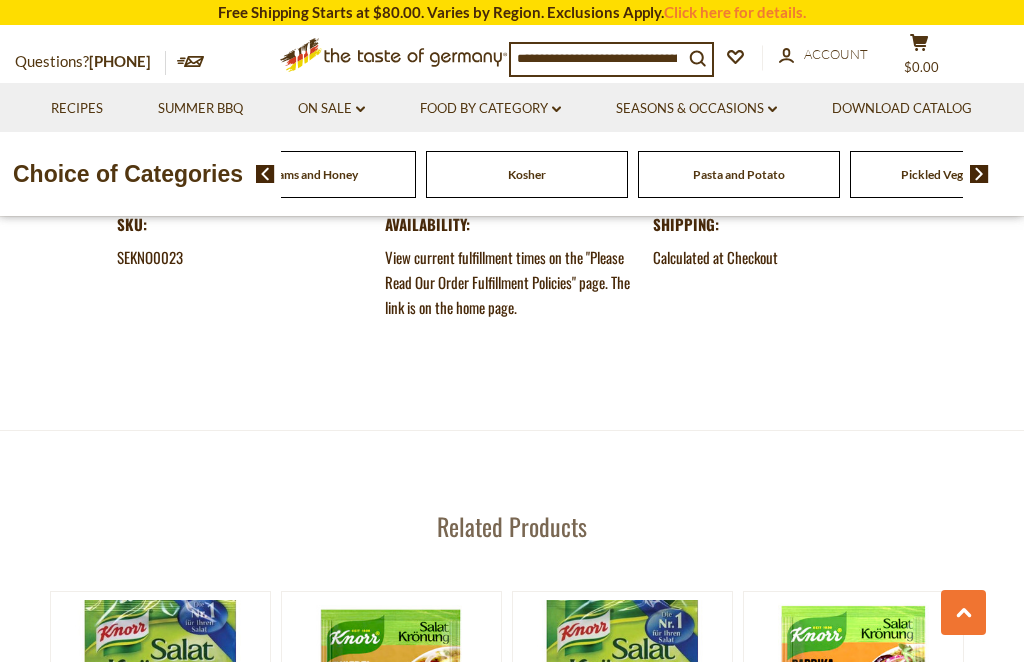 click at bounding box center (265, 174) 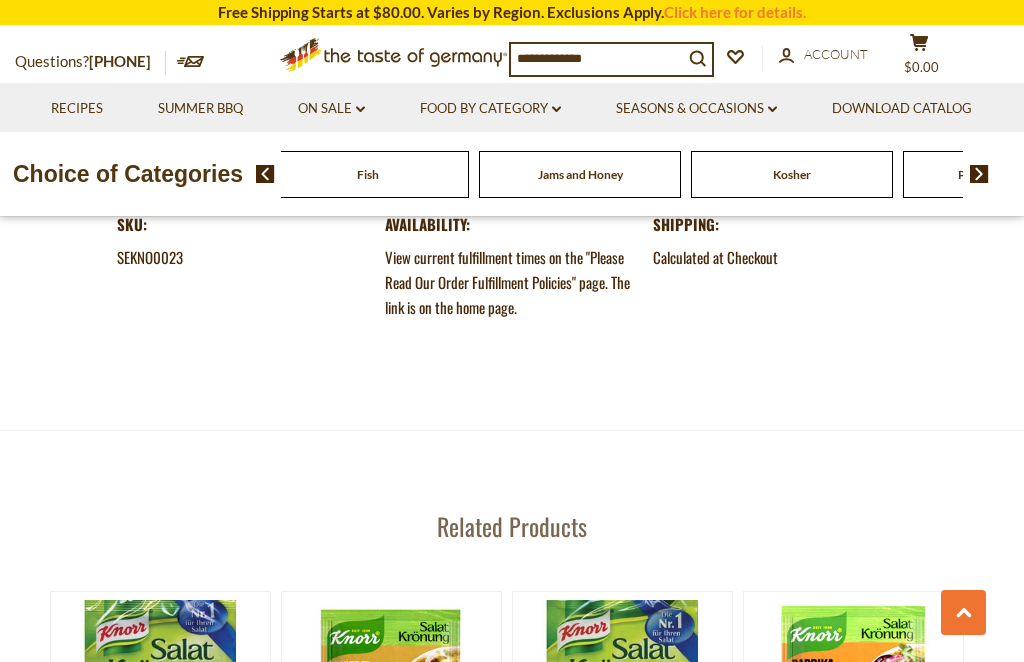 click at bounding box center (258, 174) 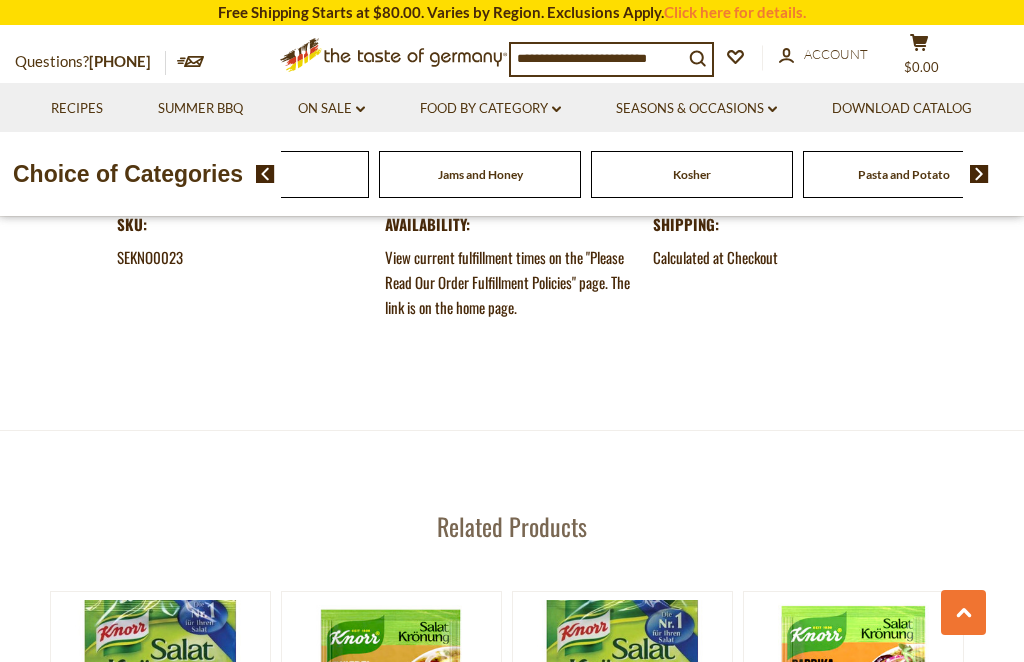 click on "Fish" at bounding box center (-2064, 174) 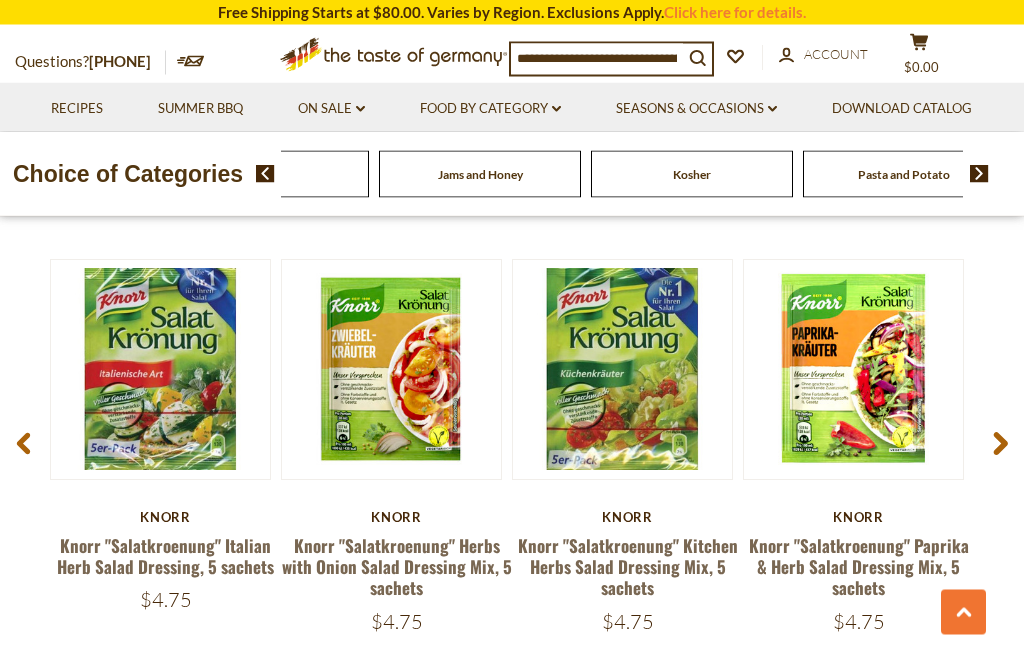 scroll, scrollTop: 2517, scrollLeft: 0, axis: vertical 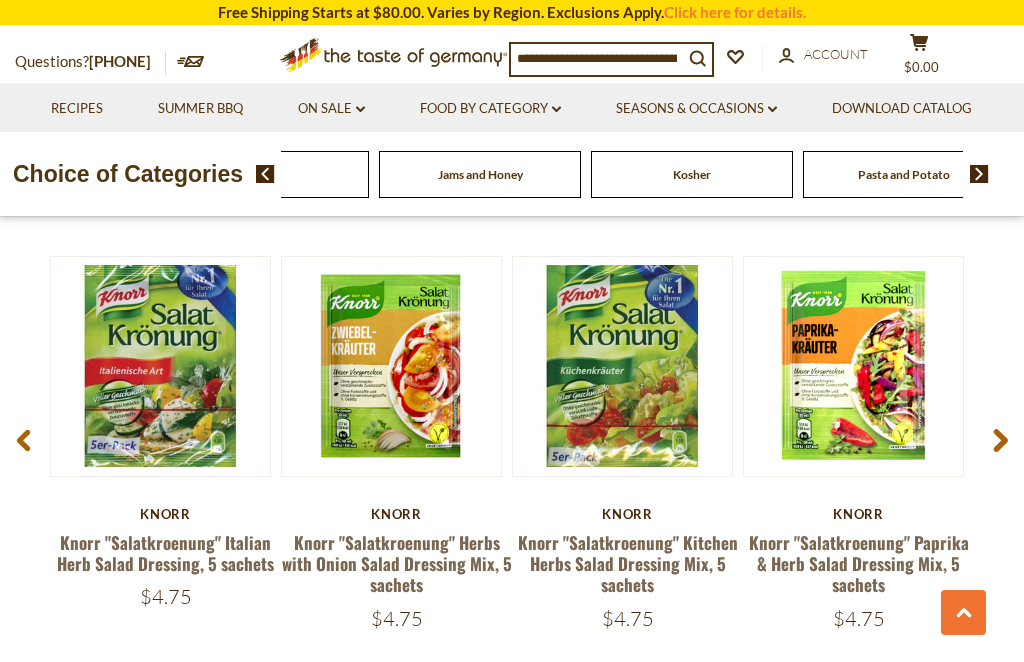 click at bounding box center [1000, 444] 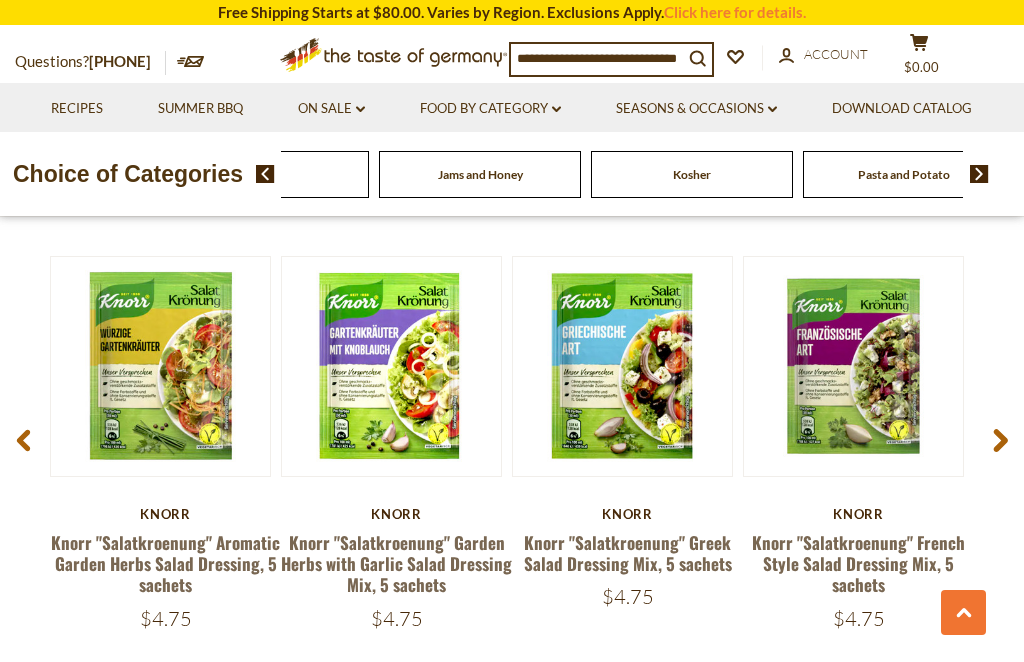 click at bounding box center [1000, 444] 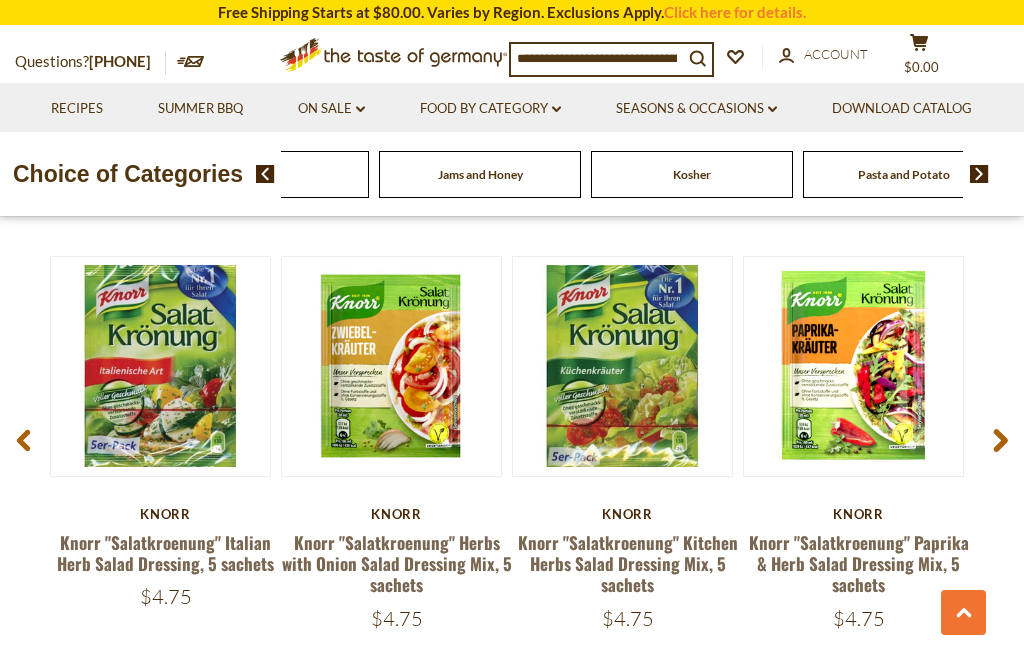 click at bounding box center (1000, 444) 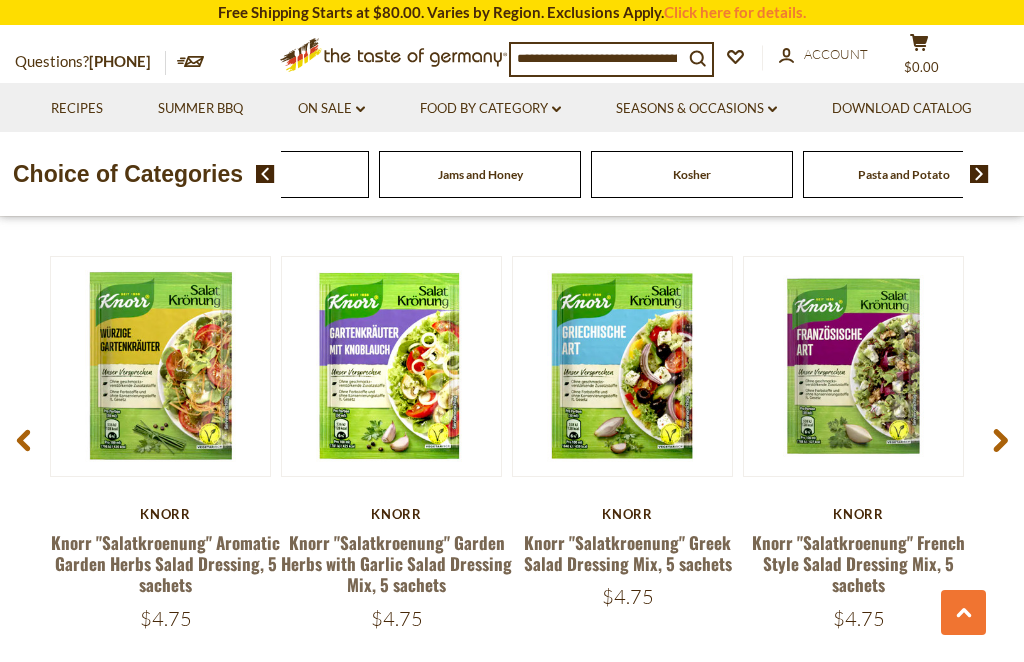 click at bounding box center [1000, 444] 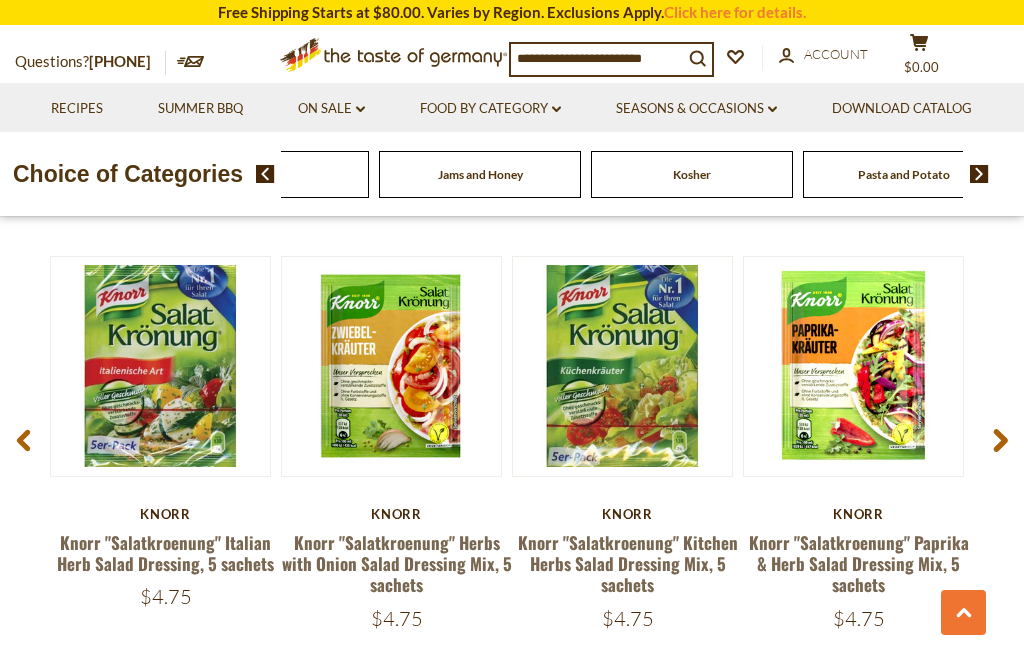 click at bounding box center [1000, 444] 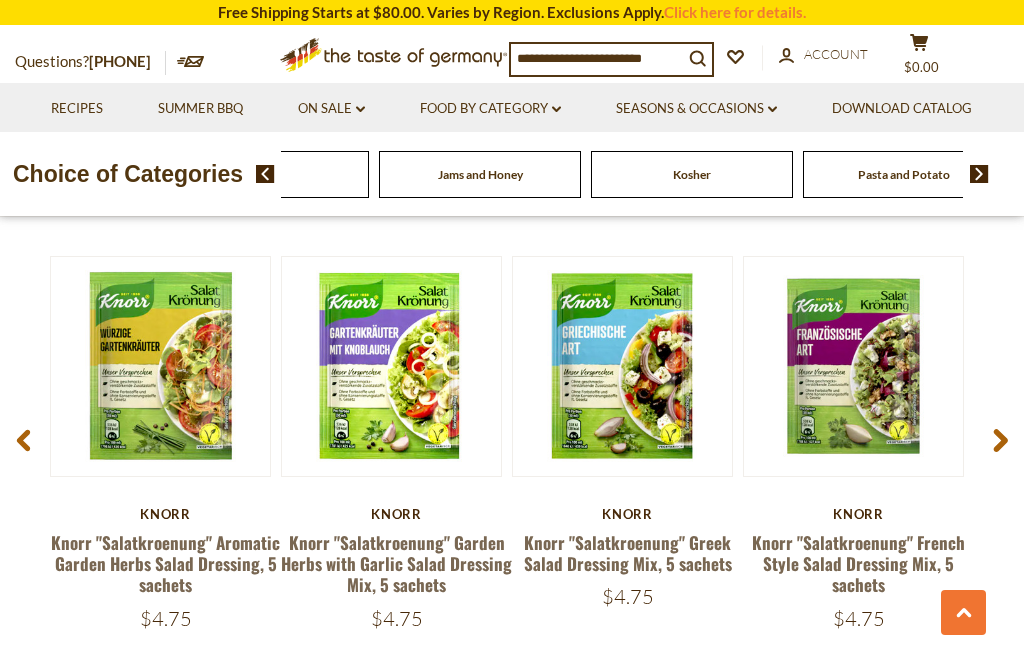 click 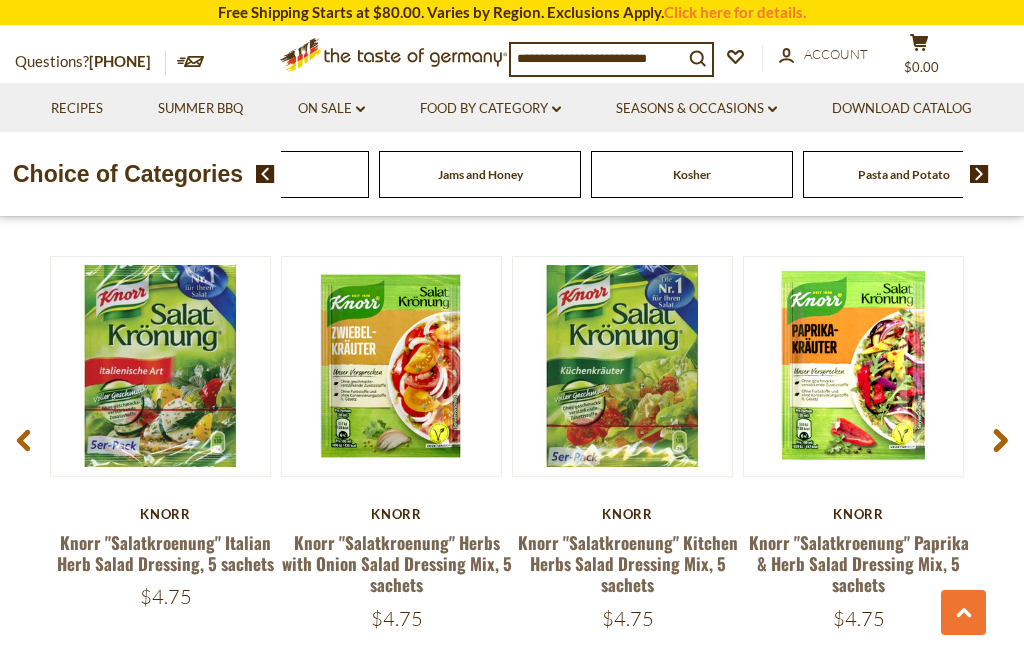click at bounding box center [1000, 444] 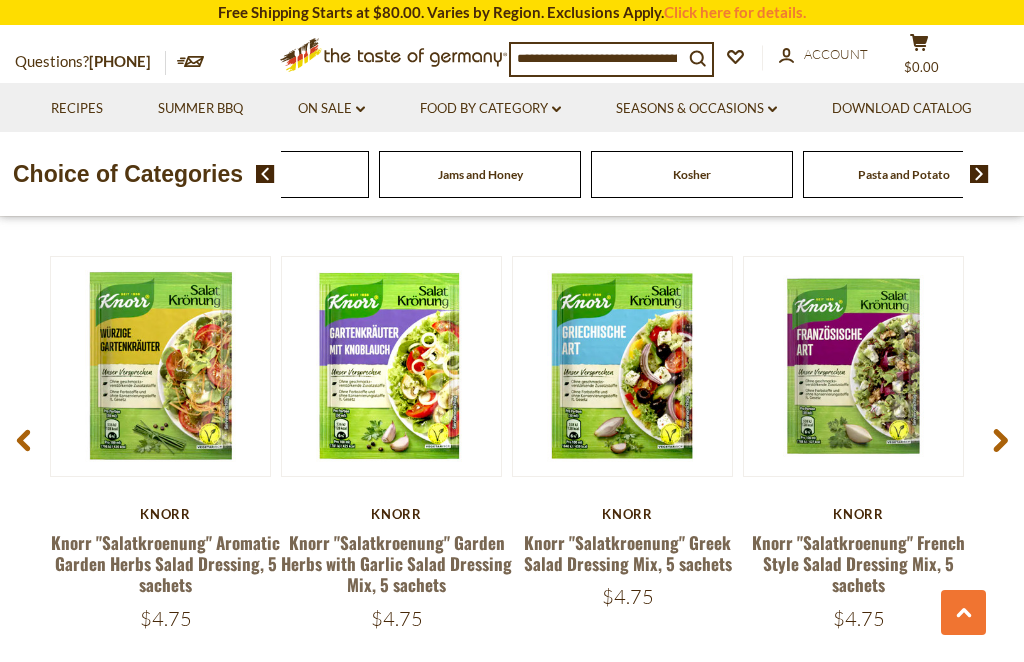 click 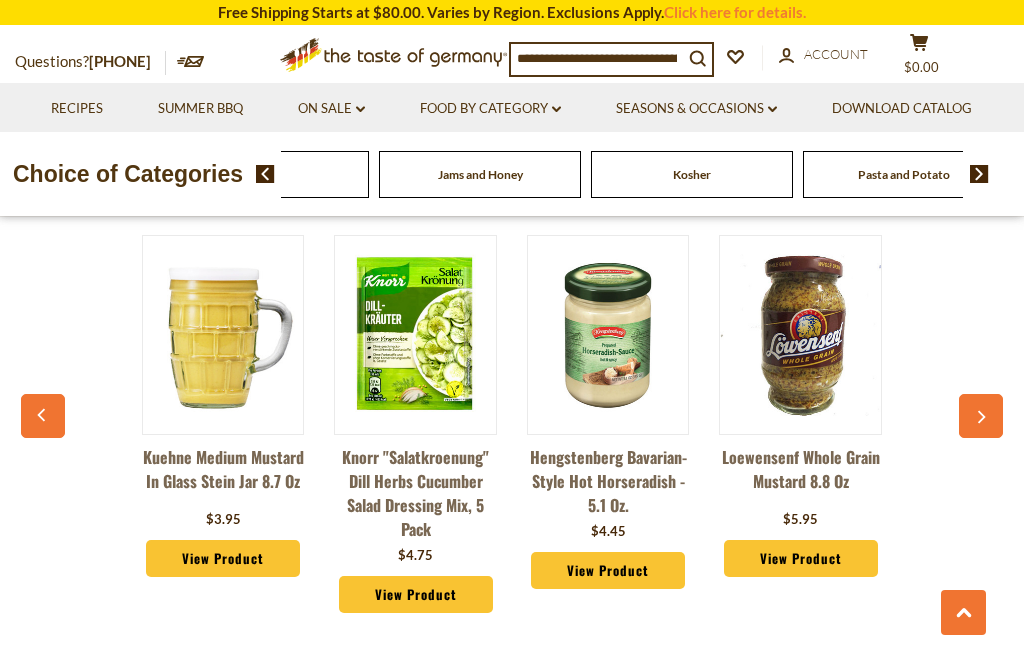 scroll, scrollTop: 1443, scrollLeft: 0, axis: vertical 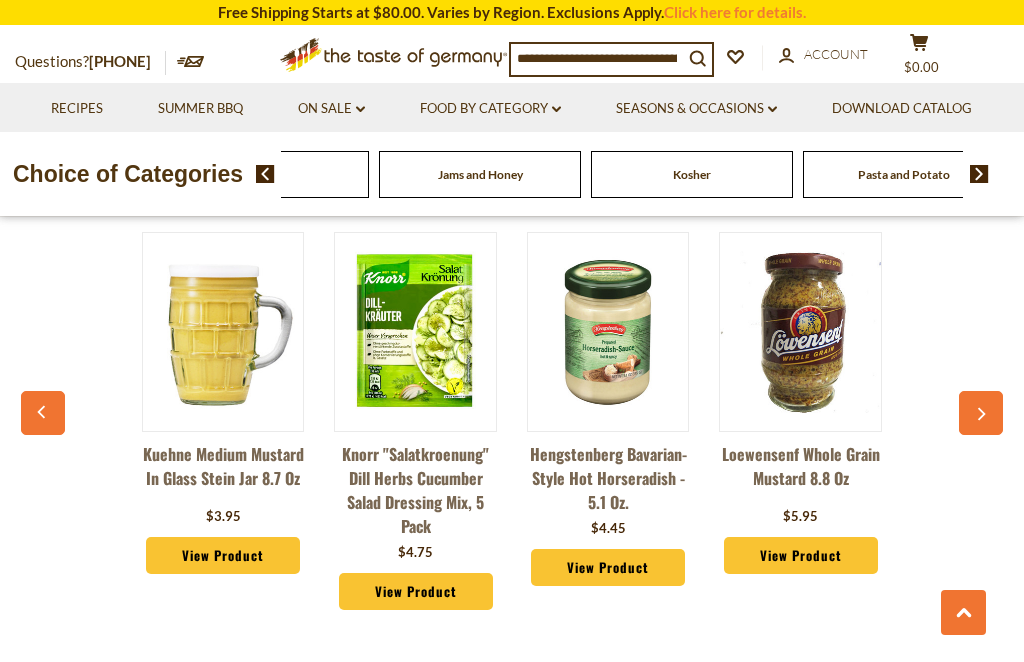 click on "Knorr "Salatkroenung" Dill Herbs Cucumber Salad Dressing Mix, 5 pack" at bounding box center [415, 490] 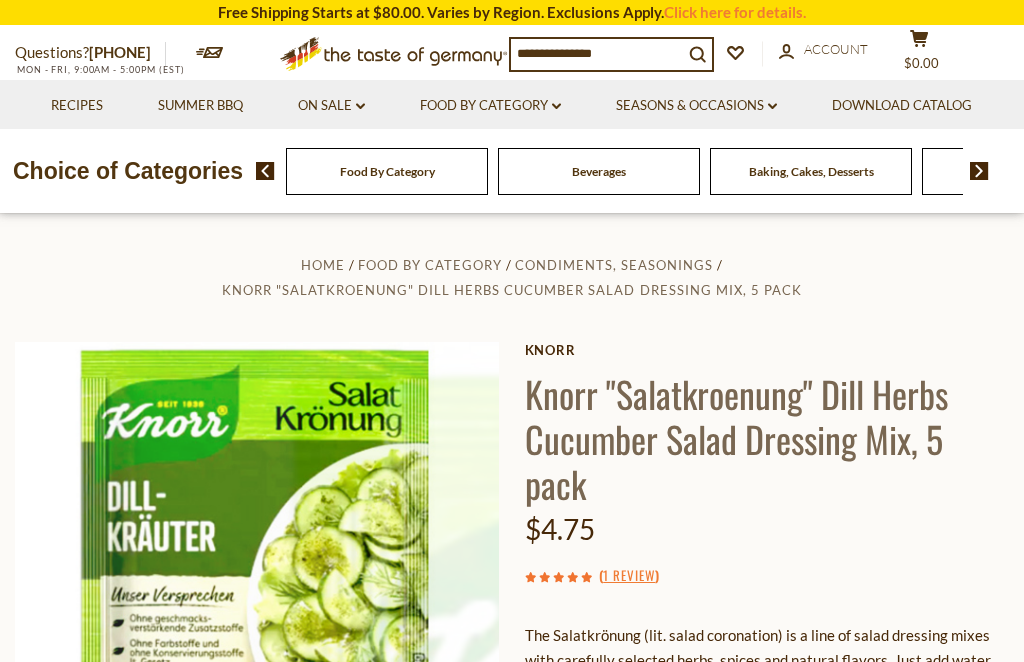 scroll, scrollTop: 0, scrollLeft: 0, axis: both 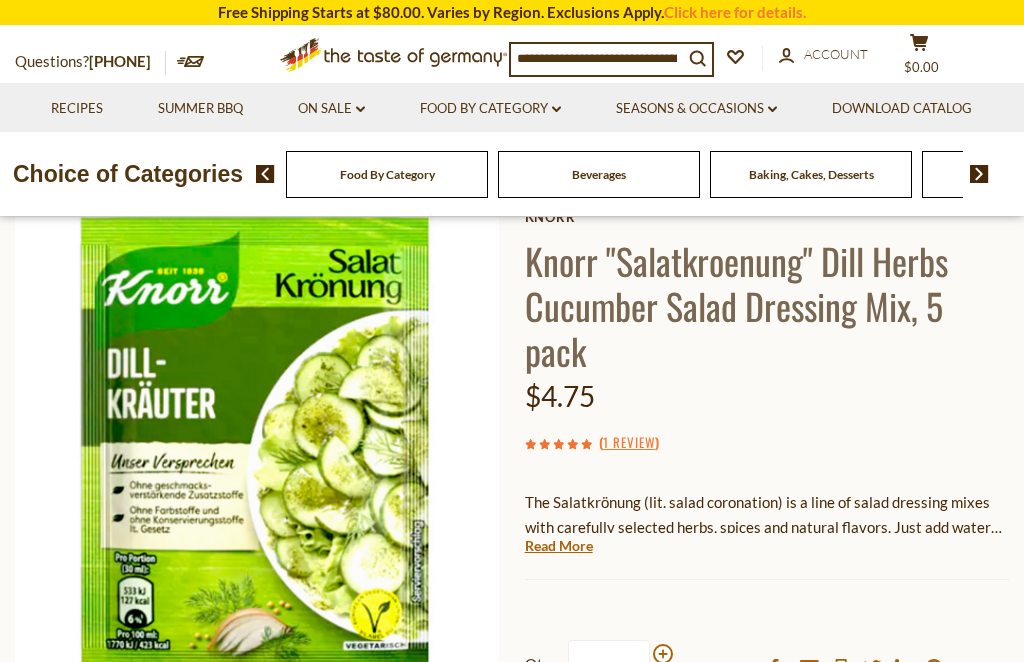 click on "Read More" at bounding box center (559, 546) 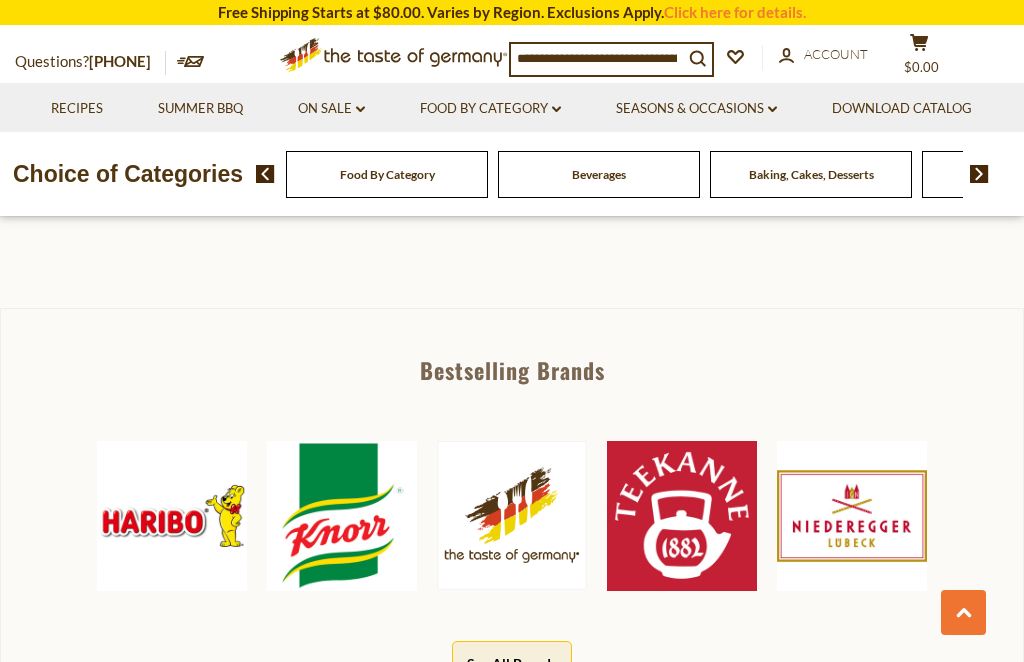 scroll, scrollTop: 1251, scrollLeft: 0, axis: vertical 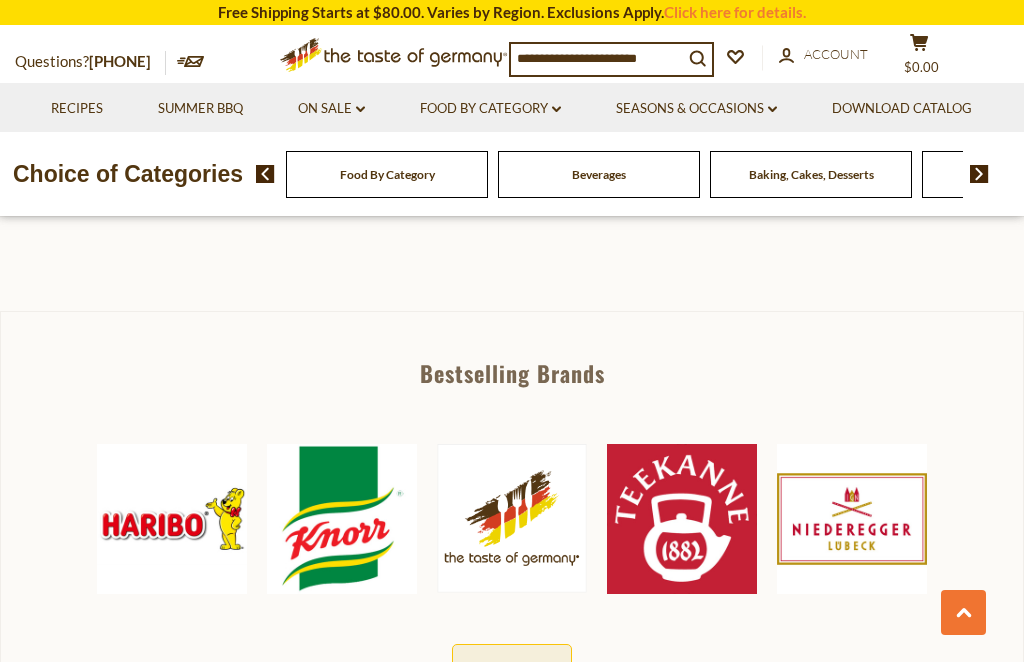 click at bounding box center [597, 58] 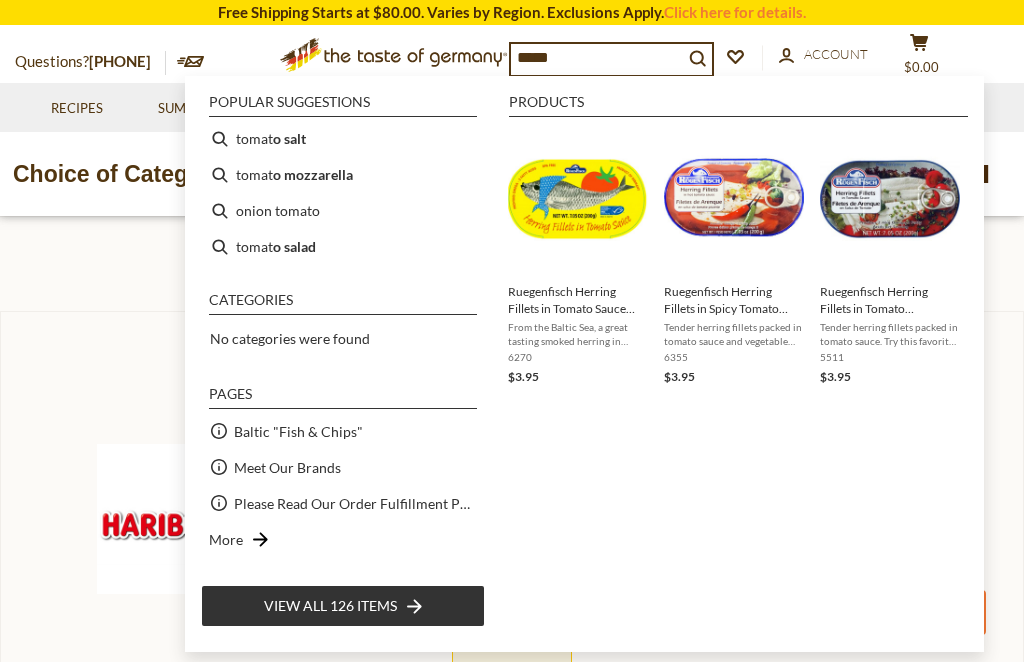 click on "o mozzarella" at bounding box center [313, 174] 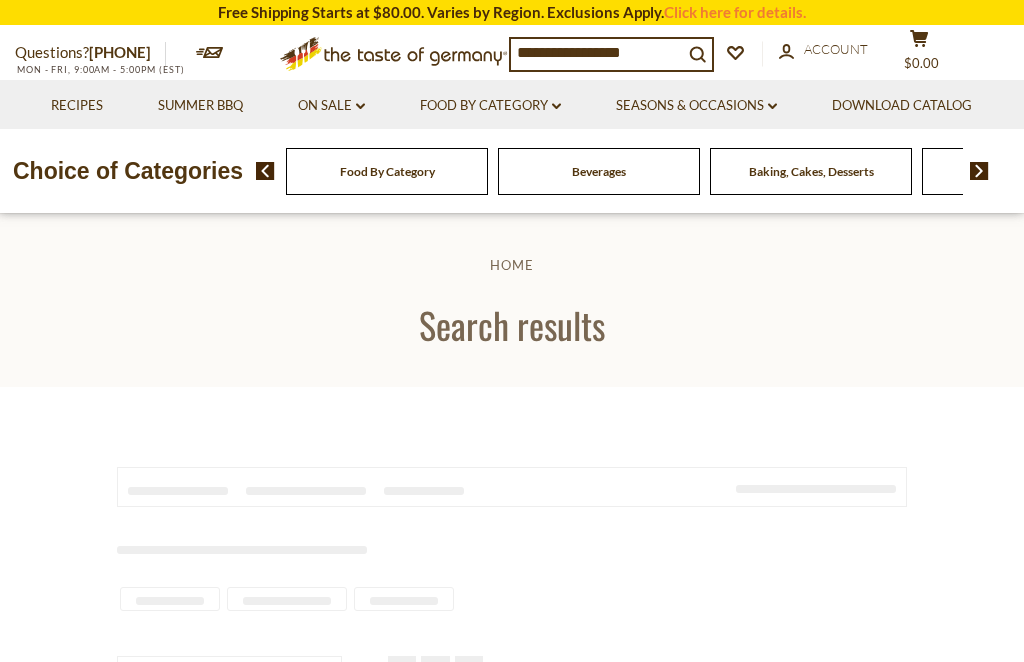 scroll, scrollTop: 0, scrollLeft: 0, axis: both 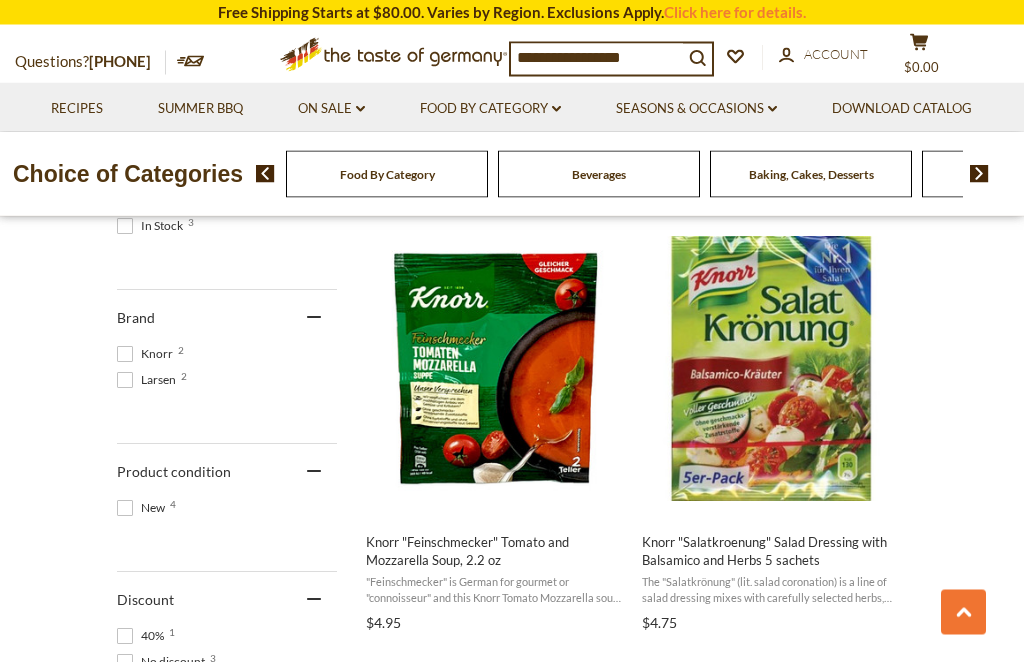 click on "**********" at bounding box center (597, 58) 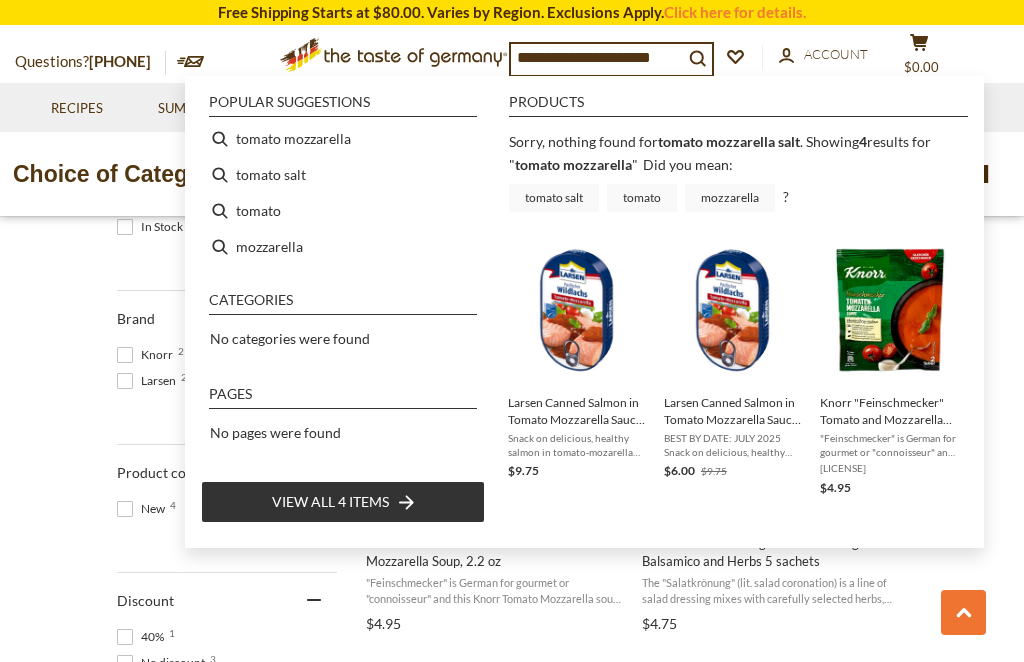 type on "**********" 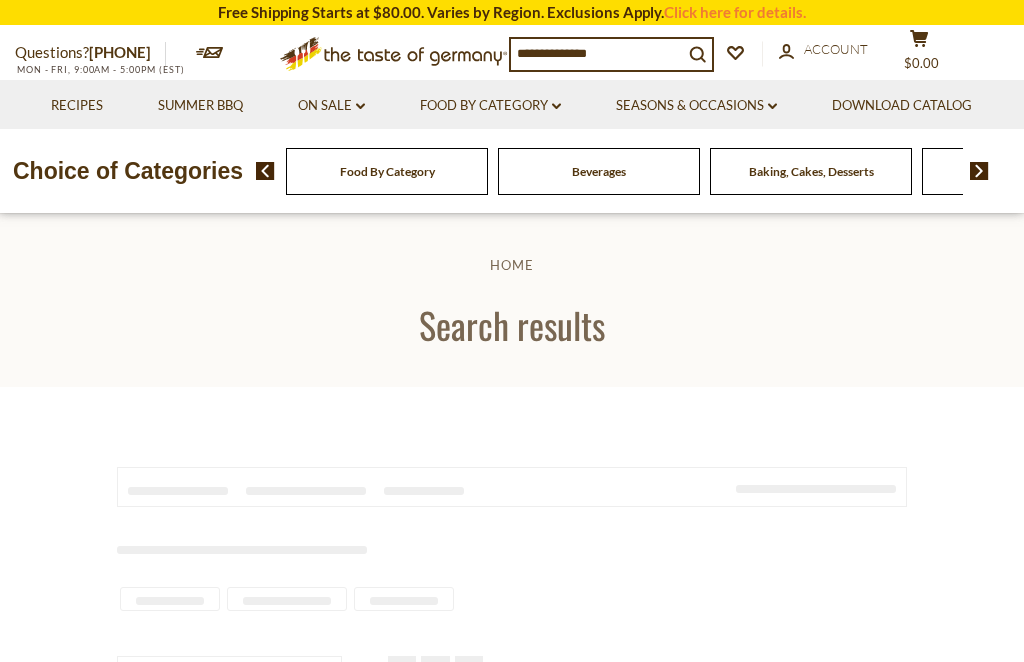 type on "**********" 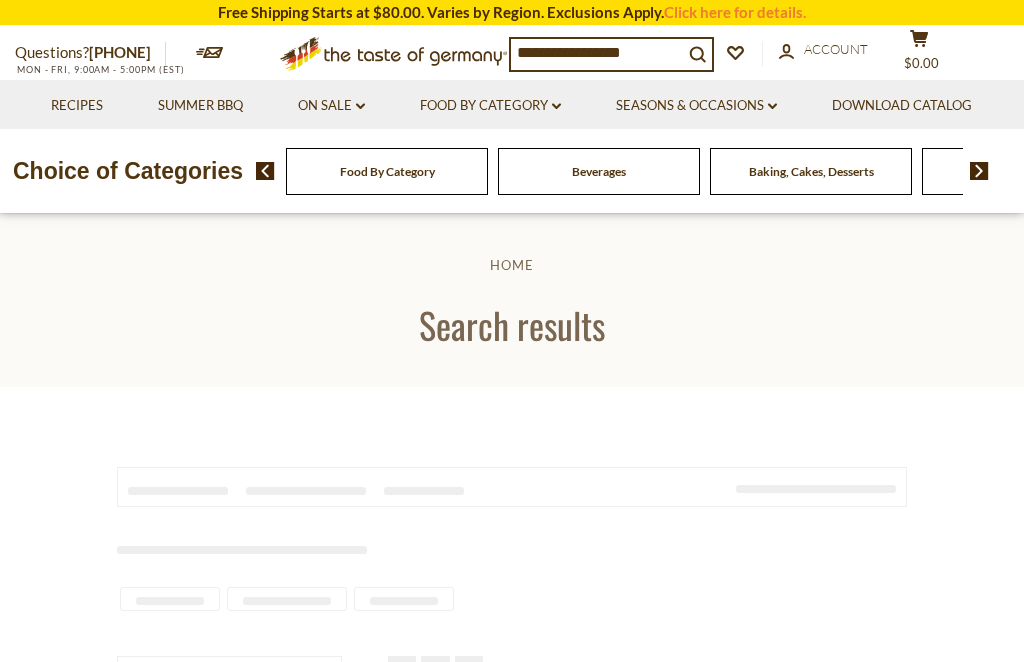 scroll, scrollTop: 0, scrollLeft: 0, axis: both 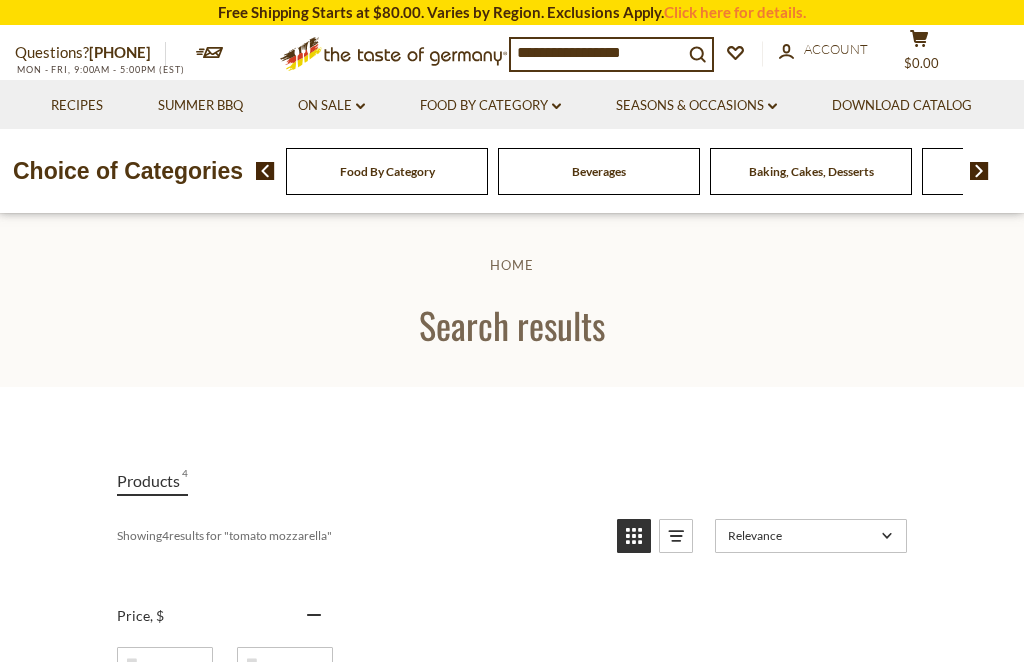 click on "Food By Category
dropdown_arrow" at bounding box center (490, 106) 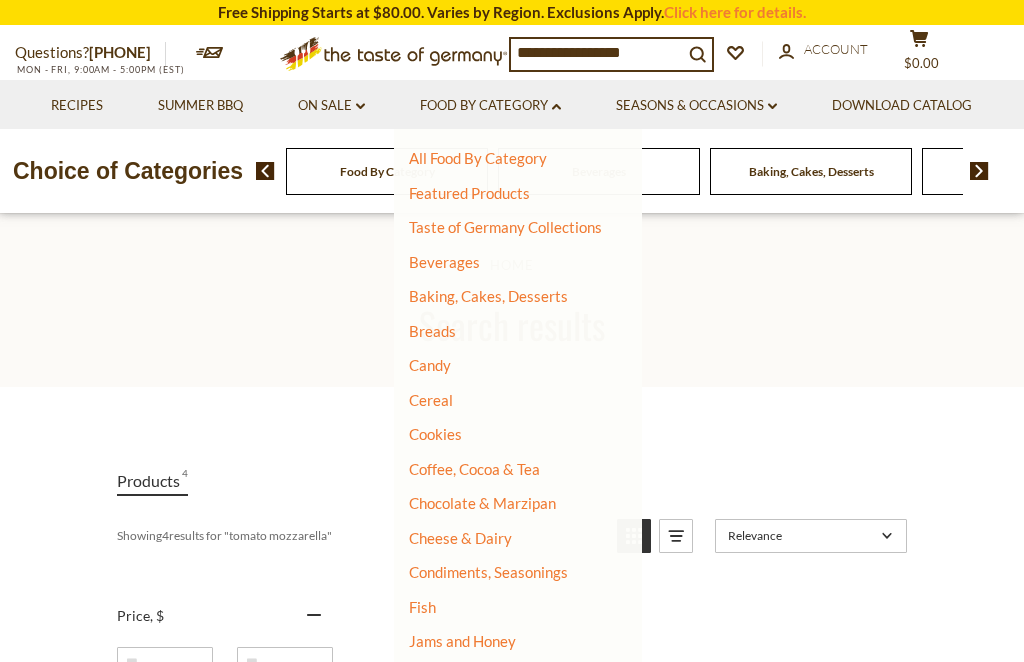 click on "Condiments, Seasonings" at bounding box center [488, 572] 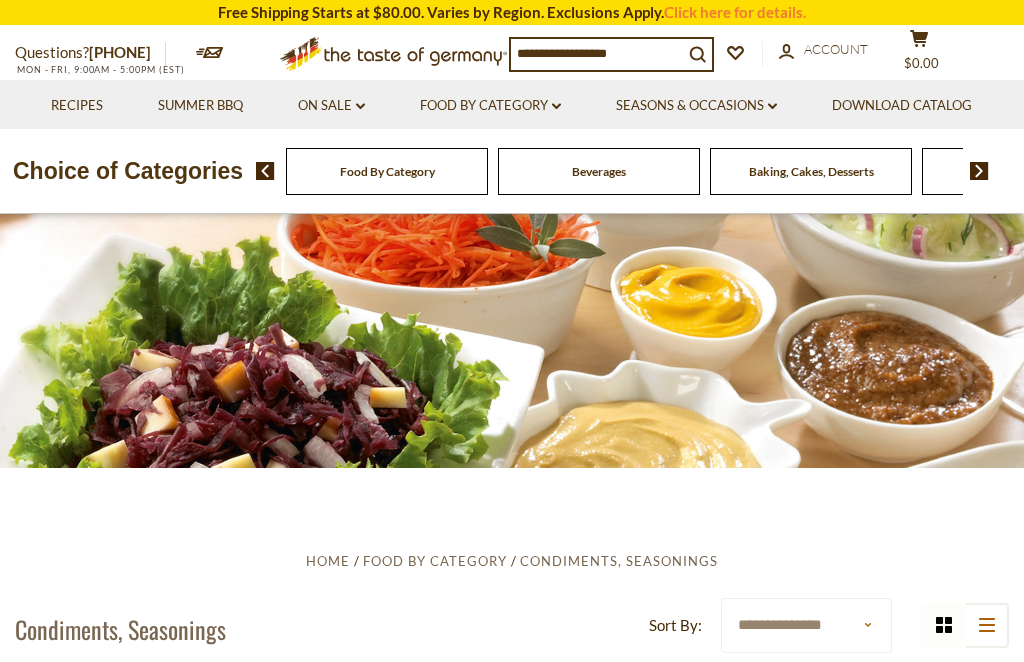 scroll, scrollTop: 0, scrollLeft: 0, axis: both 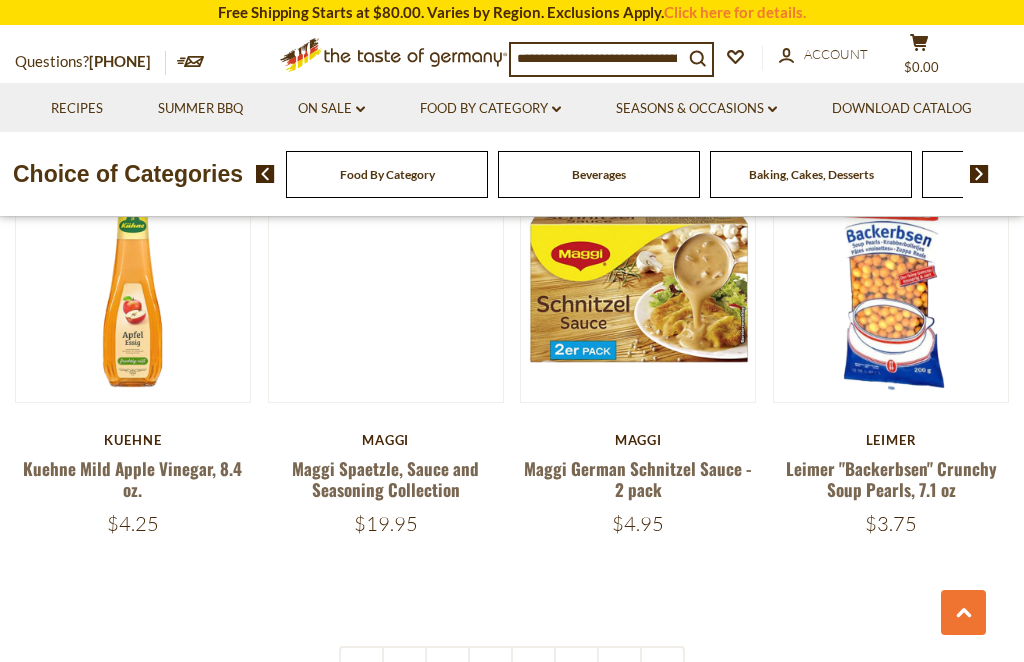 click at bounding box center (662, 668) 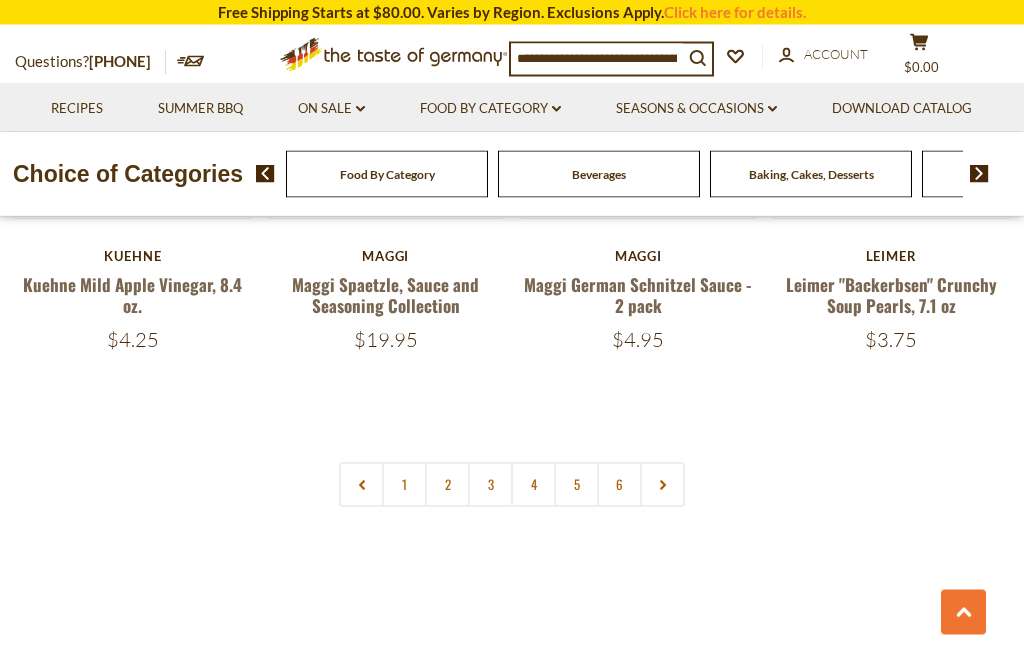 scroll, scrollTop: 4221, scrollLeft: 0, axis: vertical 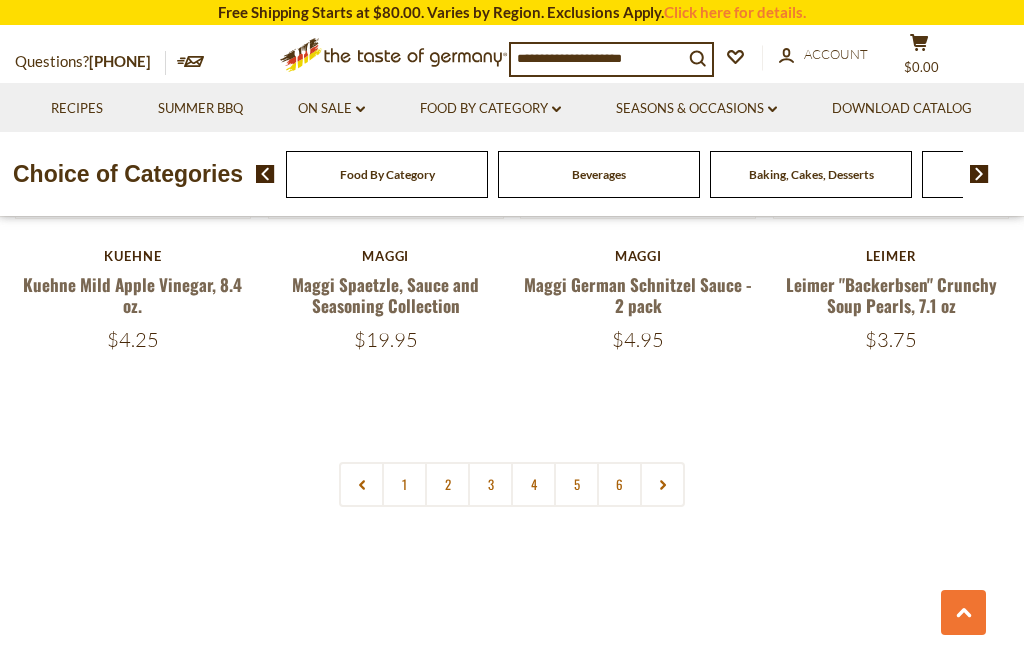 click at bounding box center (662, 484) 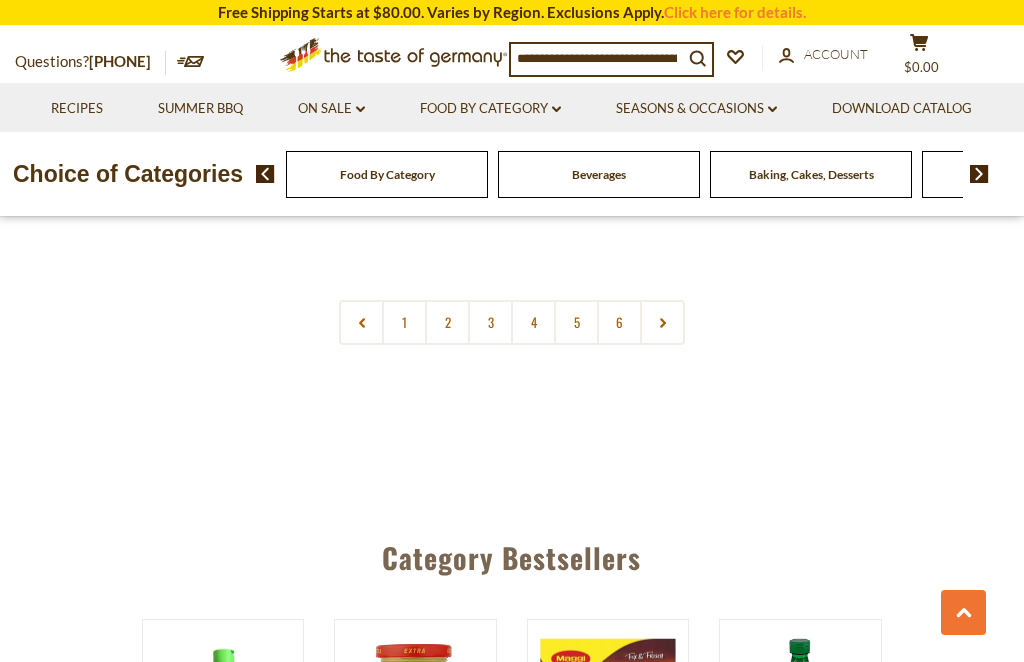 scroll, scrollTop: 4381, scrollLeft: 0, axis: vertical 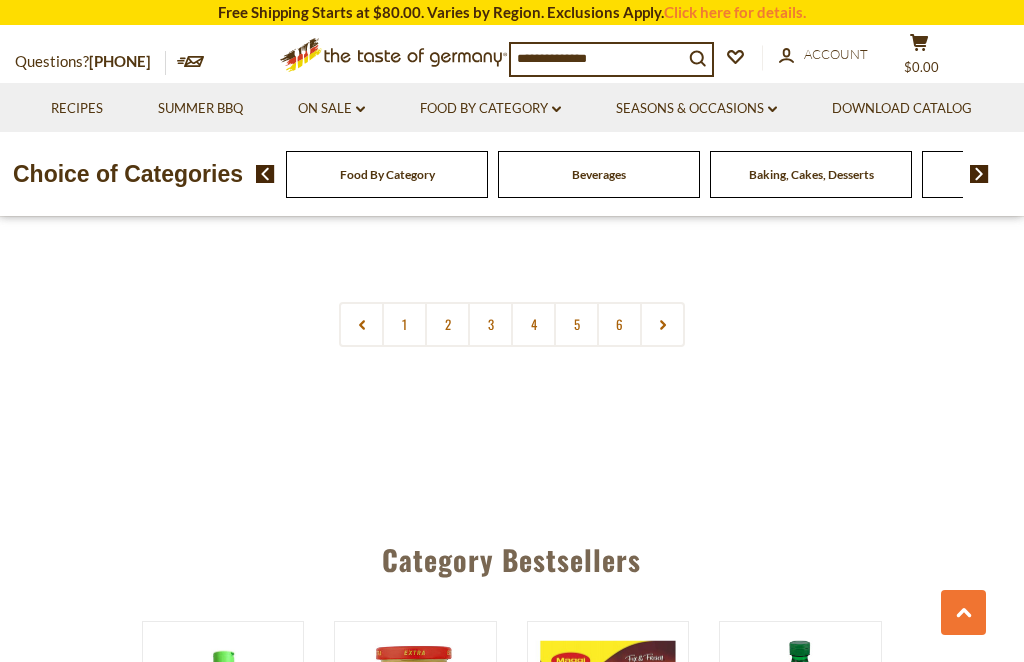 click on "2" at bounding box center (447, 324) 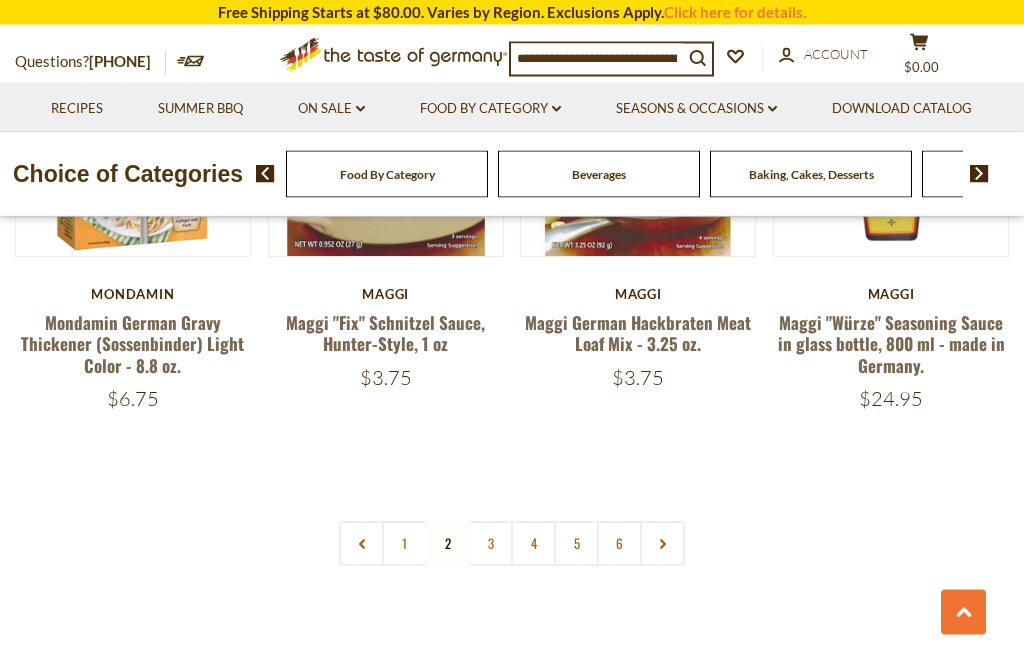scroll, scrollTop: 4226, scrollLeft: 0, axis: vertical 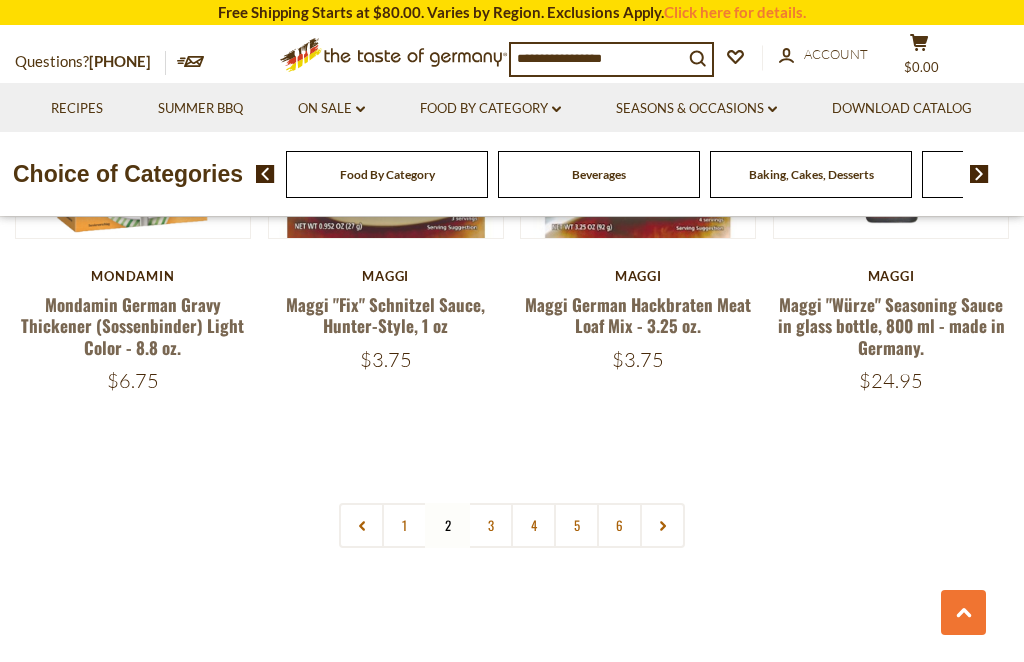 click on "3" at bounding box center (490, 525) 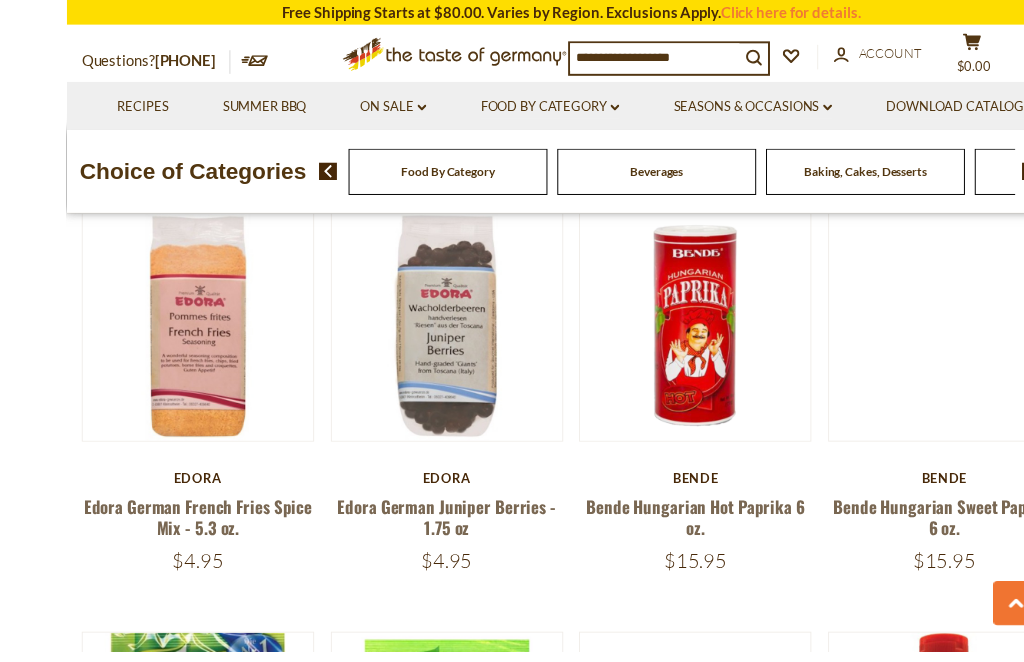scroll, scrollTop: 1791, scrollLeft: 0, axis: vertical 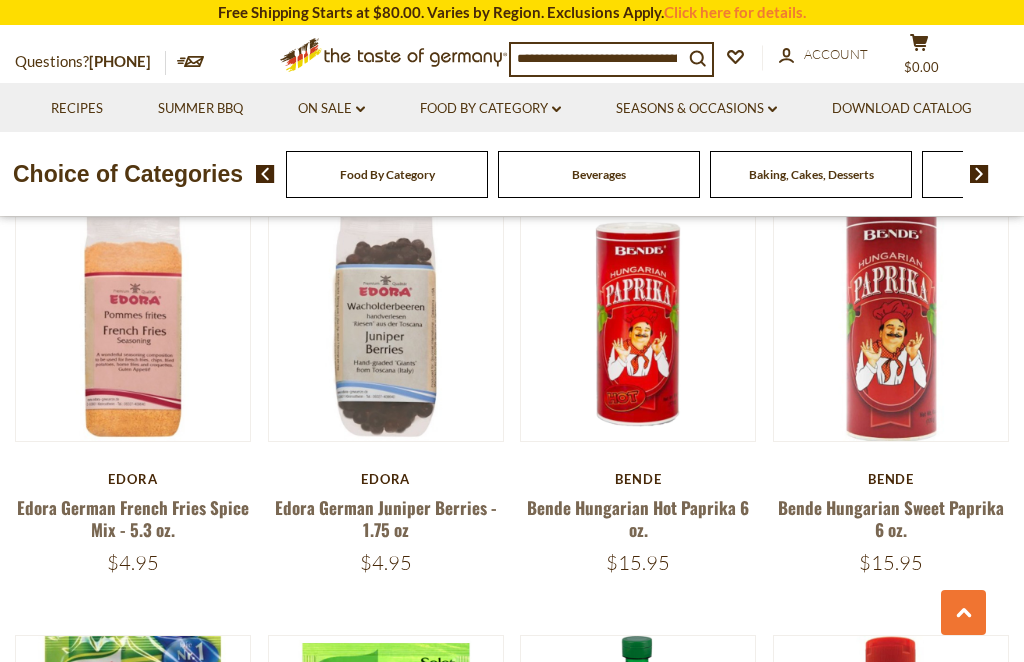 click on "Quick View" at bounding box center [132, 21] 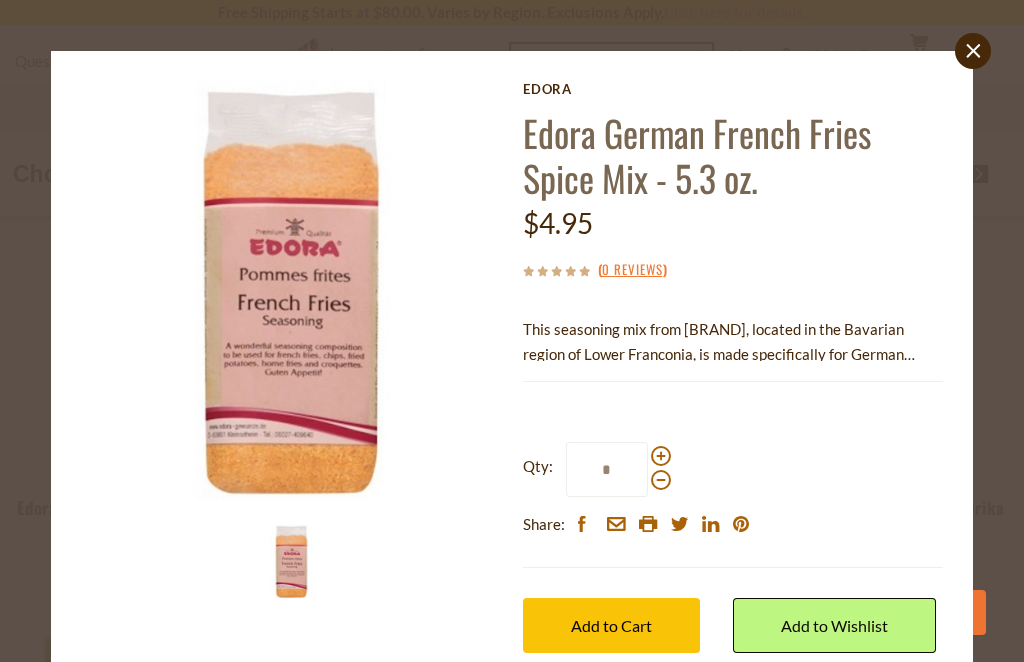 click on "Fritten Sauce." at bounding box center (840, 454) 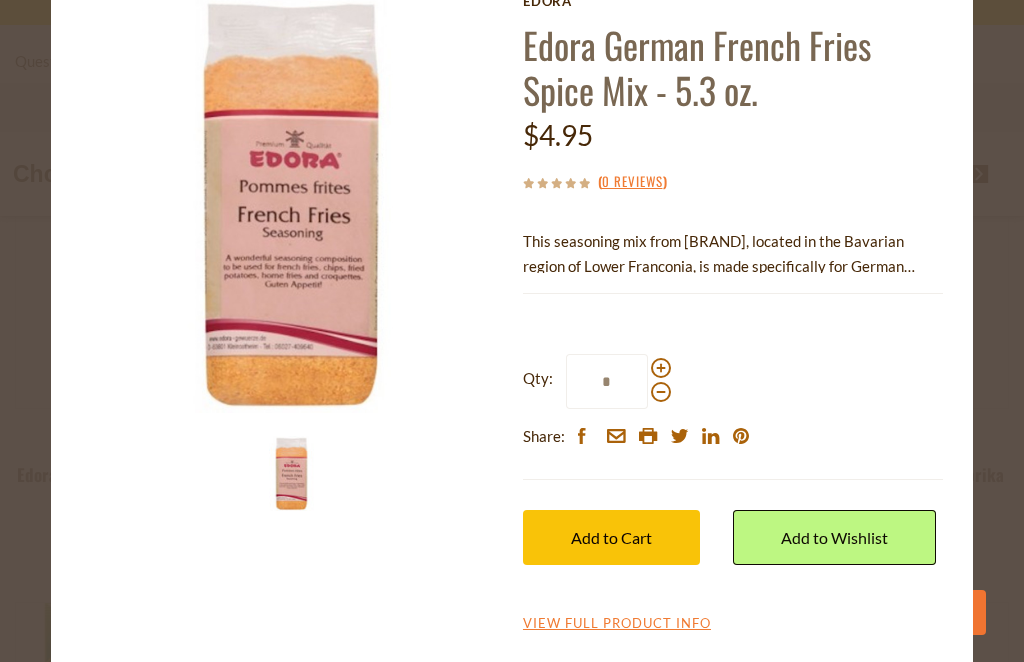 scroll, scrollTop: 86, scrollLeft: 0, axis: vertical 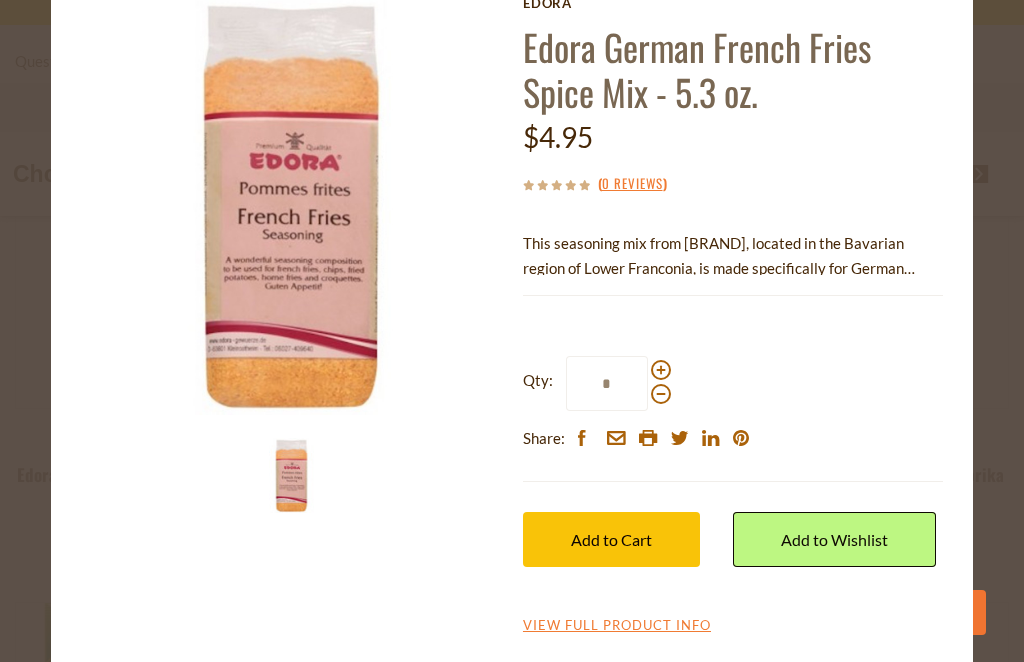 click on "View Full Product Info" at bounding box center (617, 626) 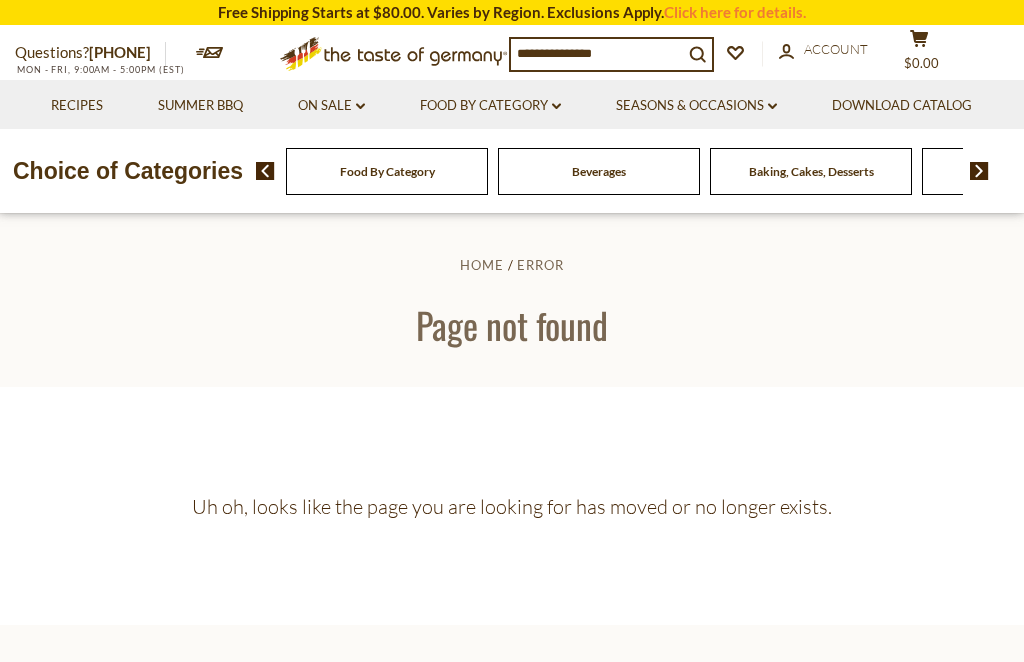 scroll, scrollTop: 0, scrollLeft: 0, axis: both 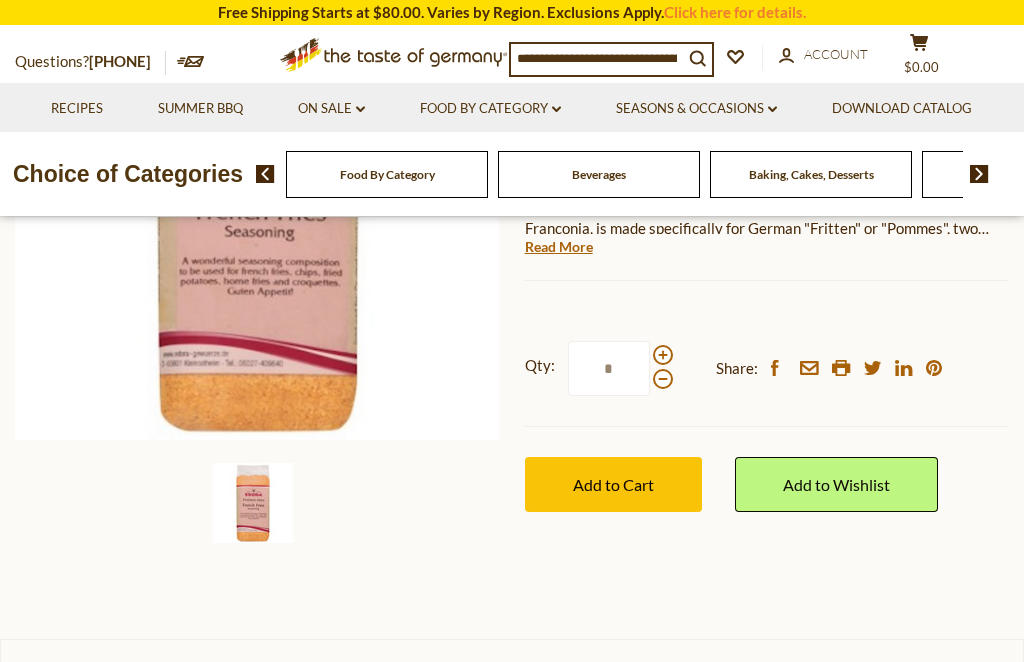 click at bounding box center (253, 503) 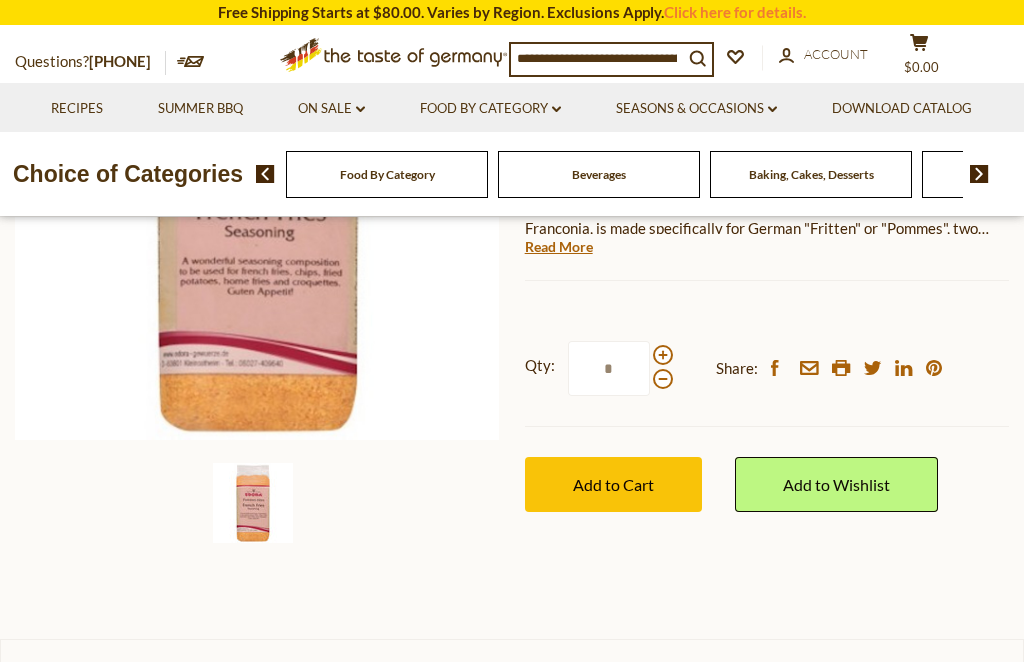 click at bounding box center (257, 197) 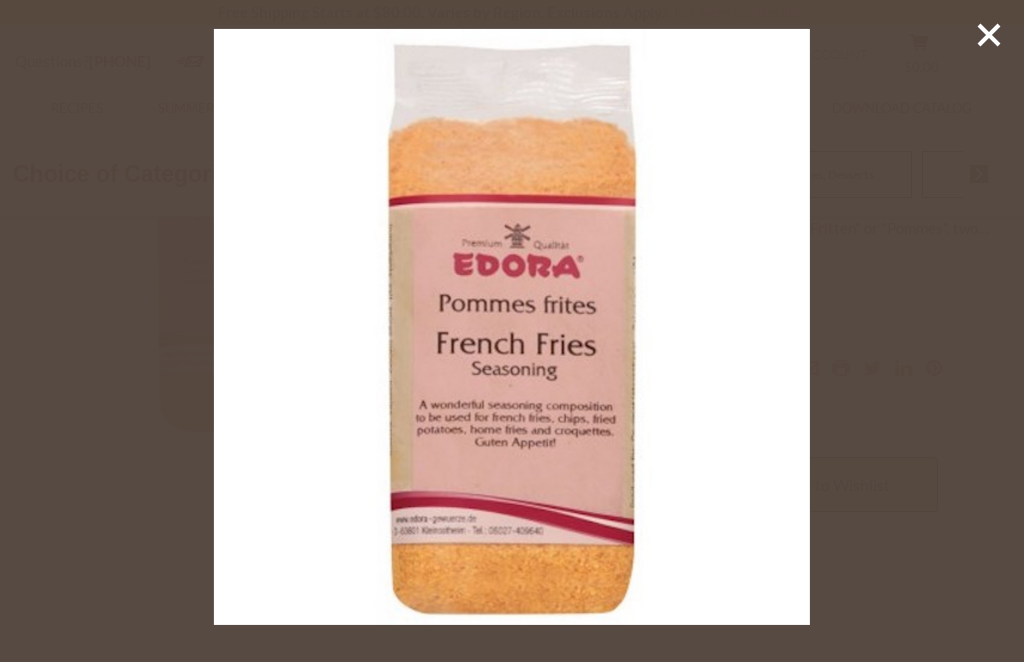 click 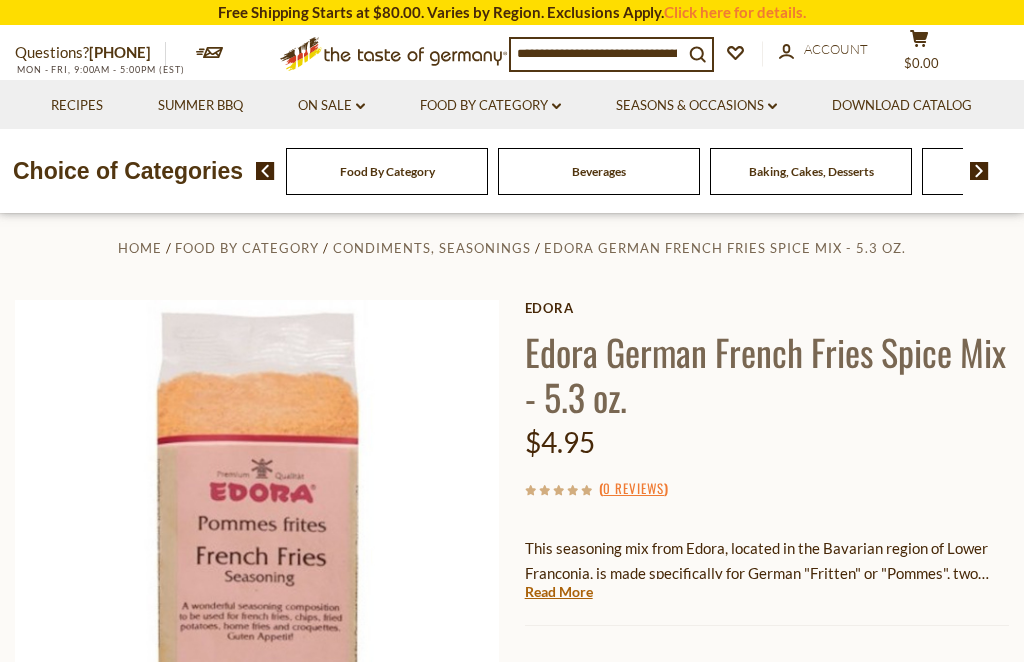 scroll, scrollTop: 0, scrollLeft: 0, axis: both 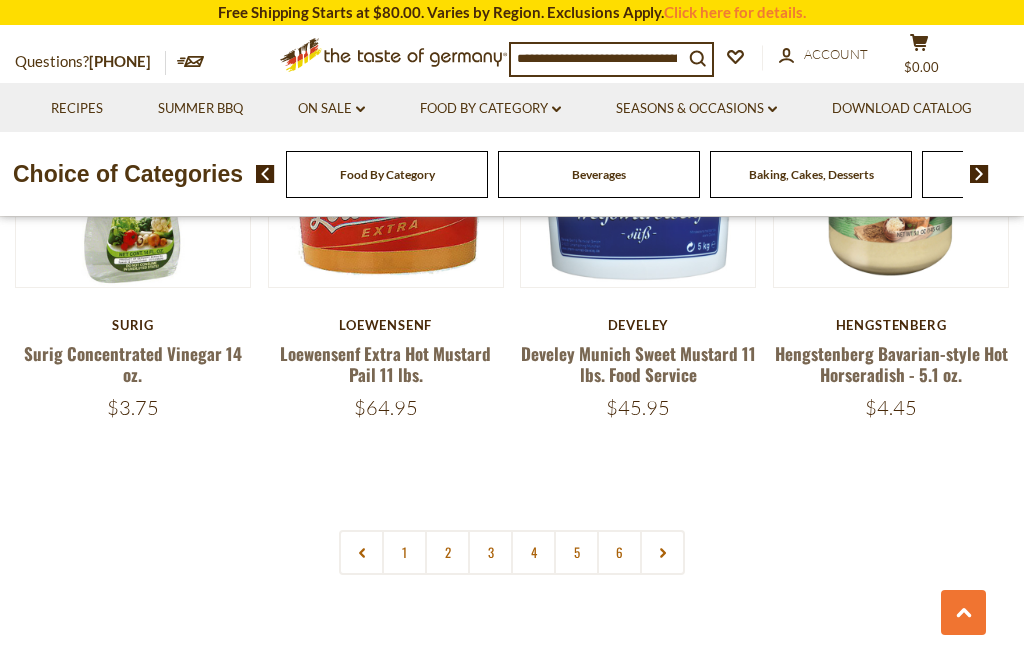 click on "4" at bounding box center (533, 552) 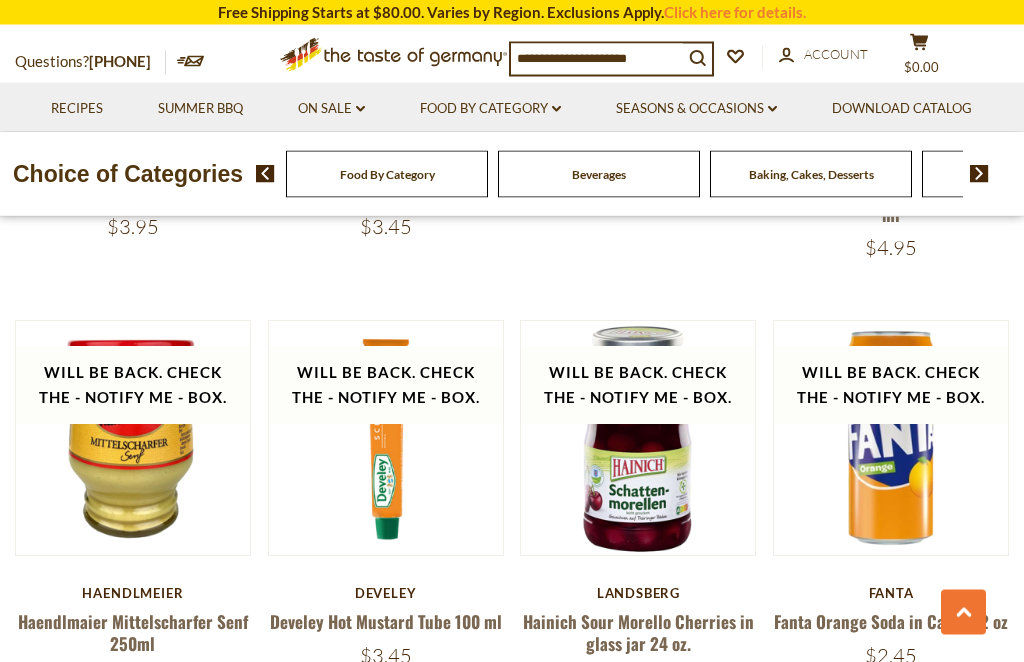 scroll, scrollTop: 2598, scrollLeft: 0, axis: vertical 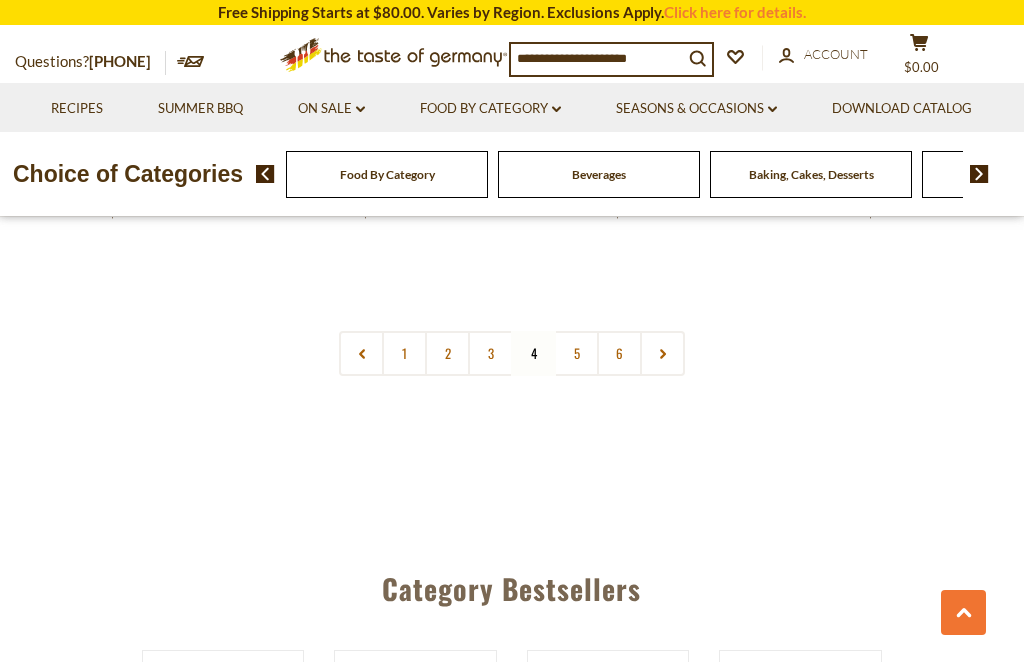 click on "5" at bounding box center (576, 353) 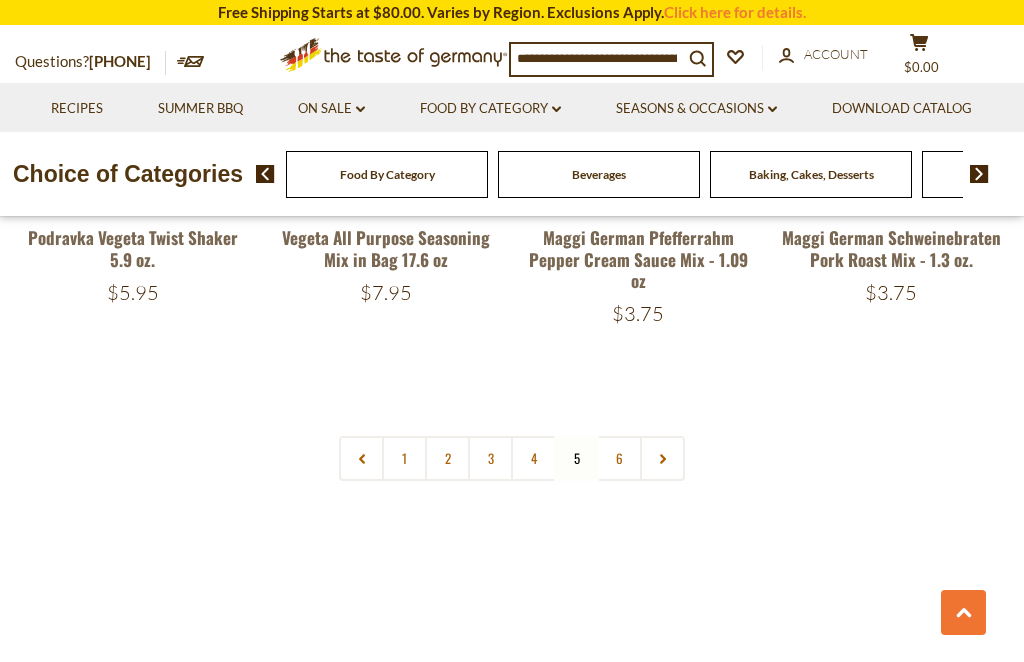 scroll, scrollTop: 4229, scrollLeft: 0, axis: vertical 